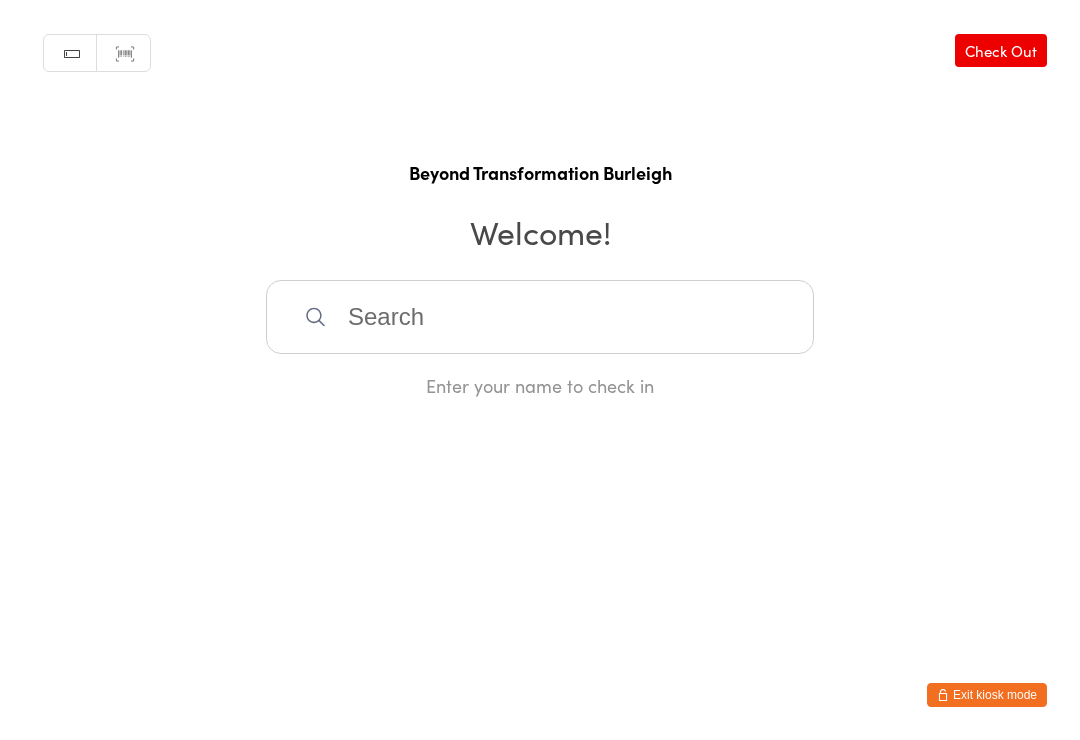 scroll, scrollTop: 0, scrollLeft: 0, axis: both 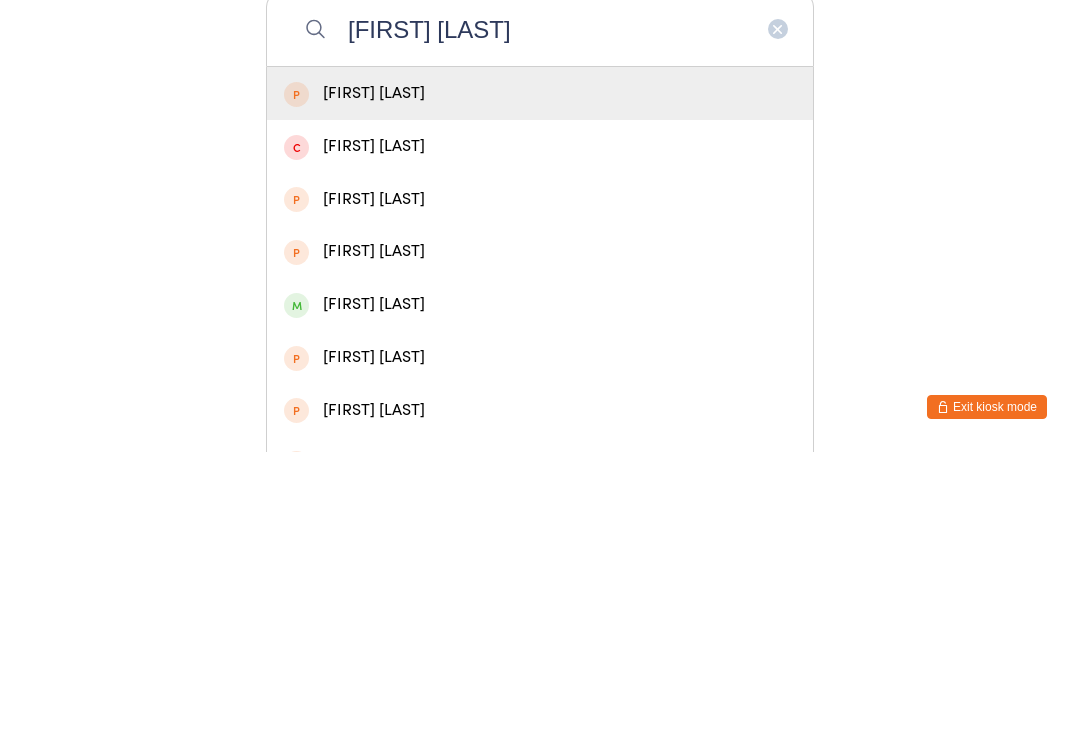 type on "[FIRST] [LAST]" 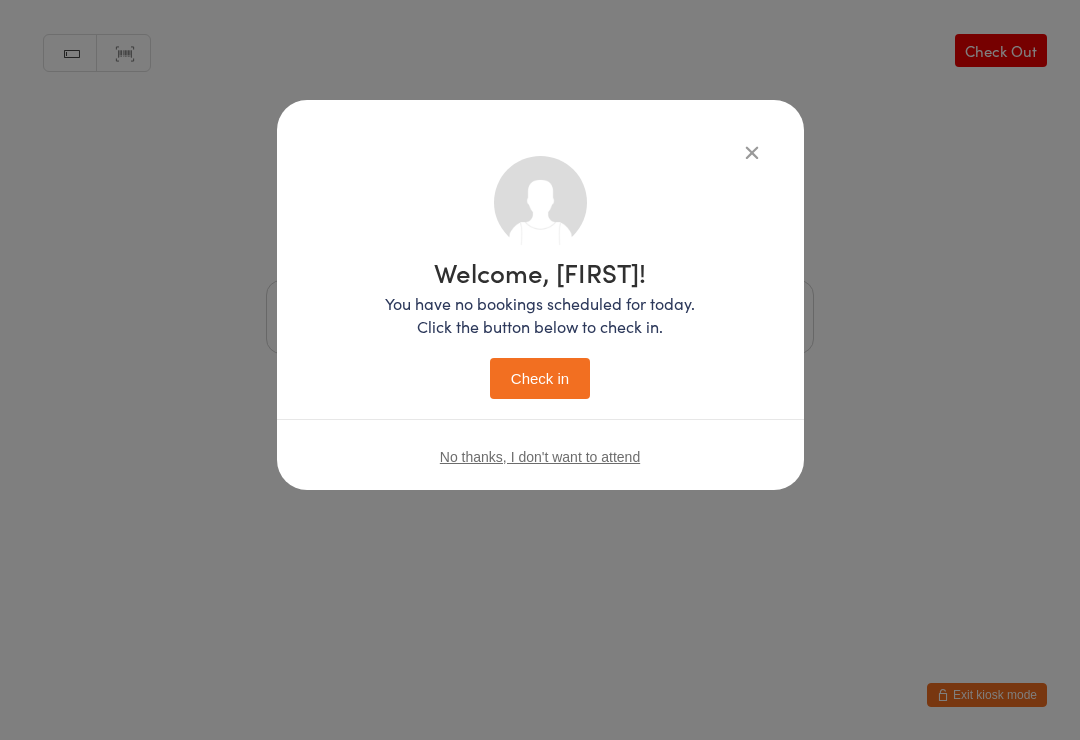 click on "No thanks, I don't want to attend" at bounding box center (540, 456) 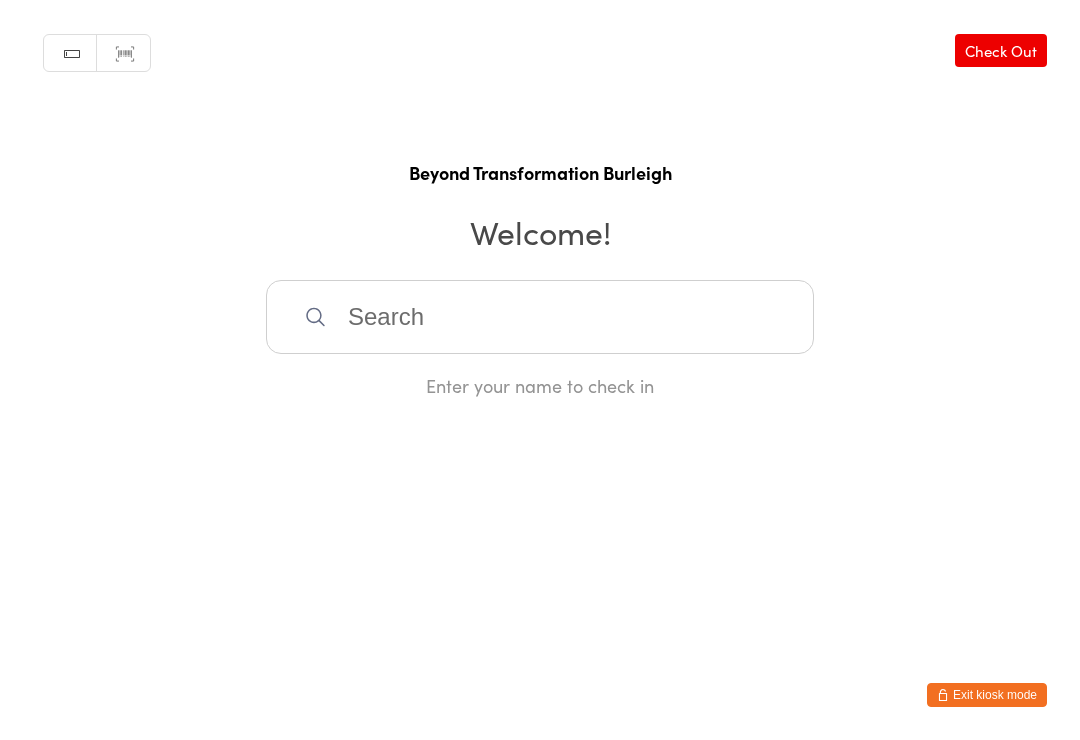 click at bounding box center [540, 317] 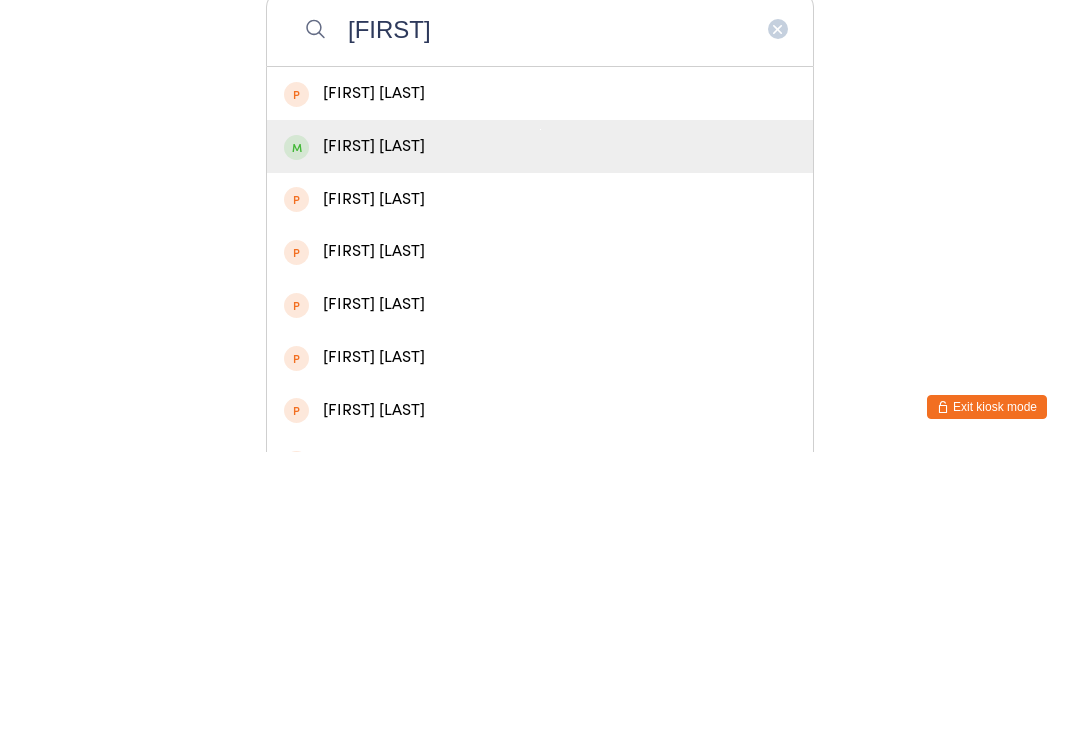 type on "[FIRST]" 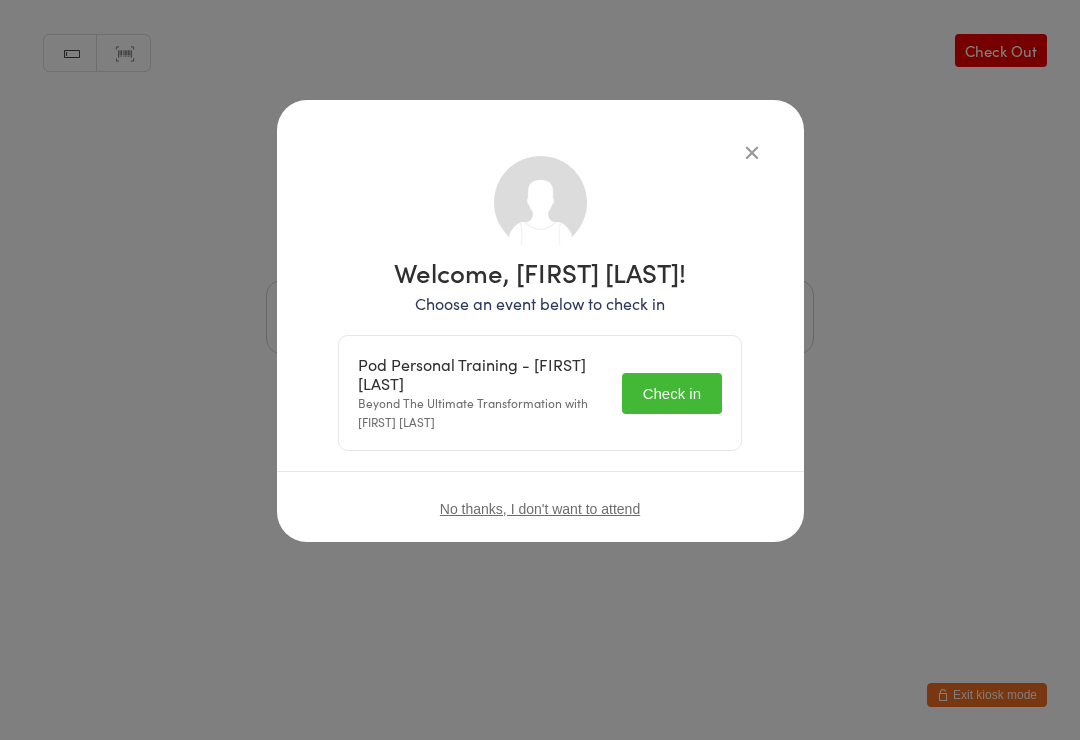 click on "Check in" at bounding box center (672, 393) 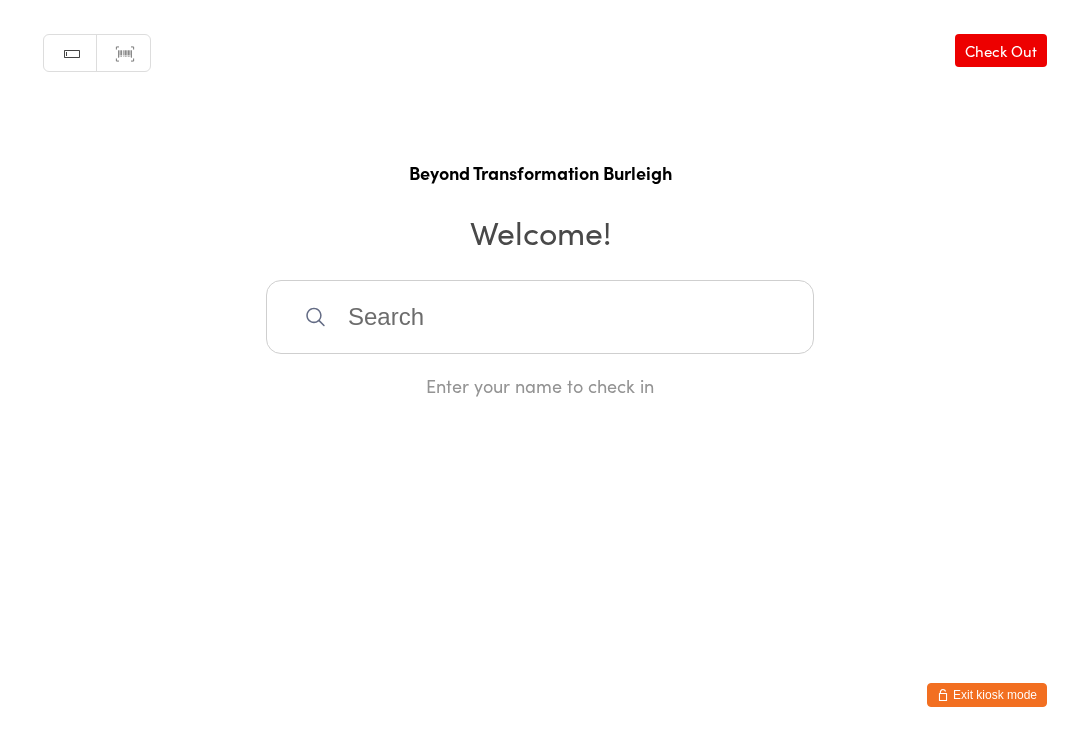 click on "Manual search Scanner input Check Out Beyond Transformation Burleigh Welcome! Enter your name to check in" at bounding box center (540, 199) 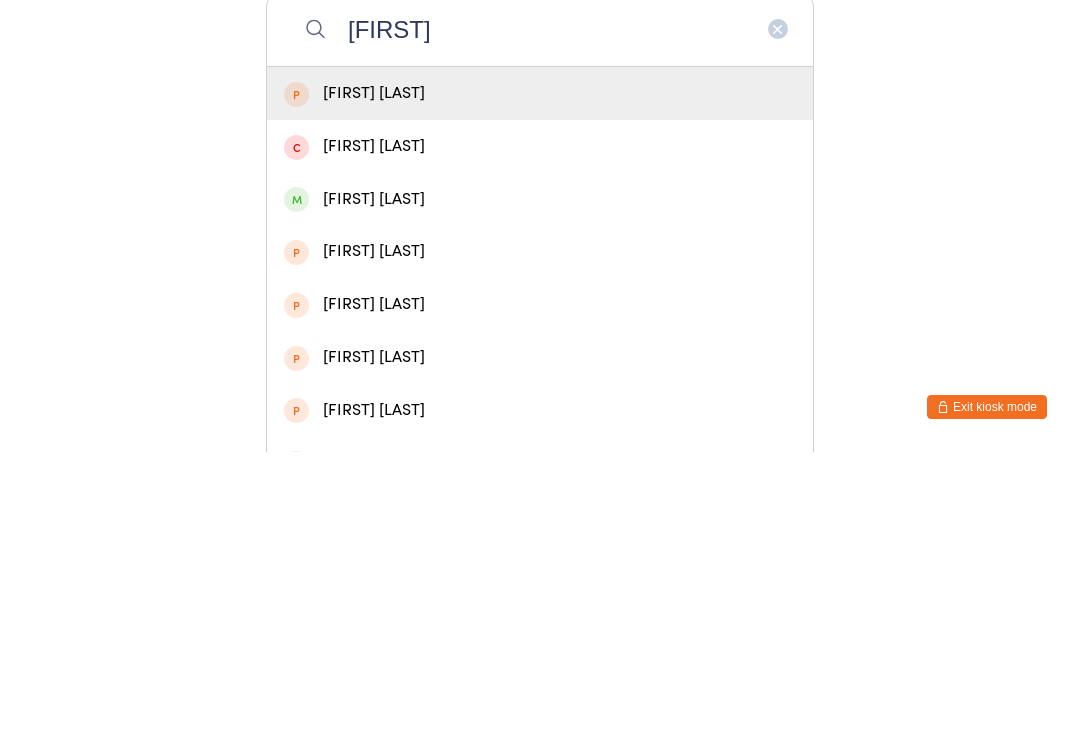type on "[FIRST]" 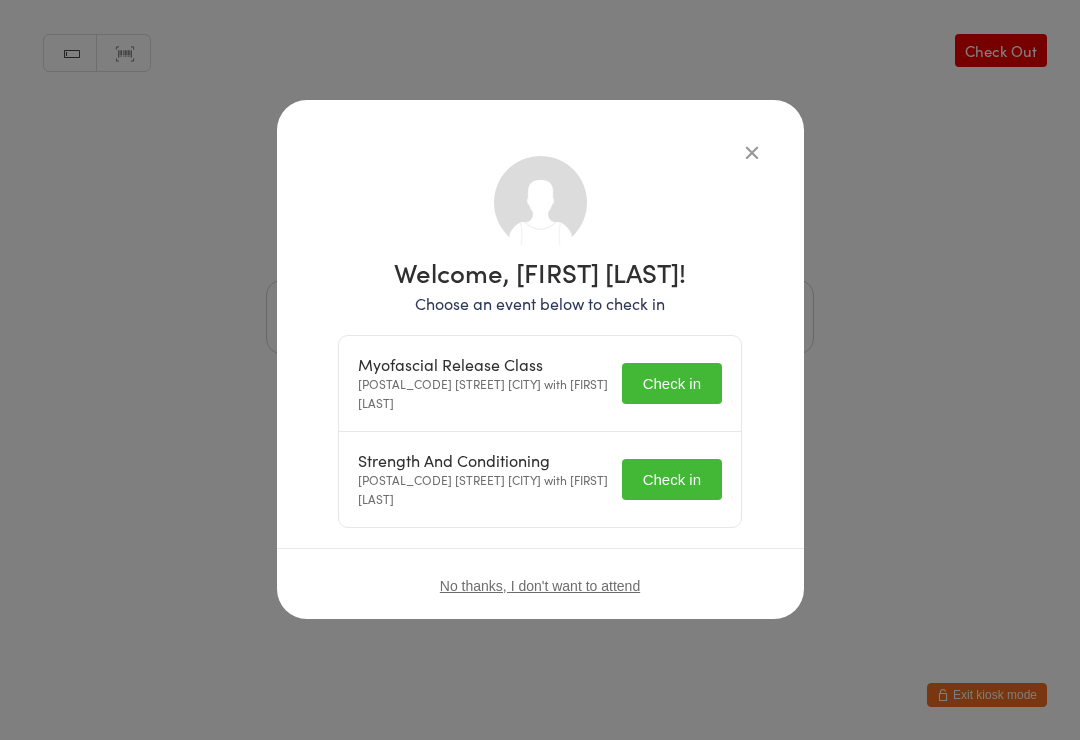 click on "Check in" at bounding box center (672, 383) 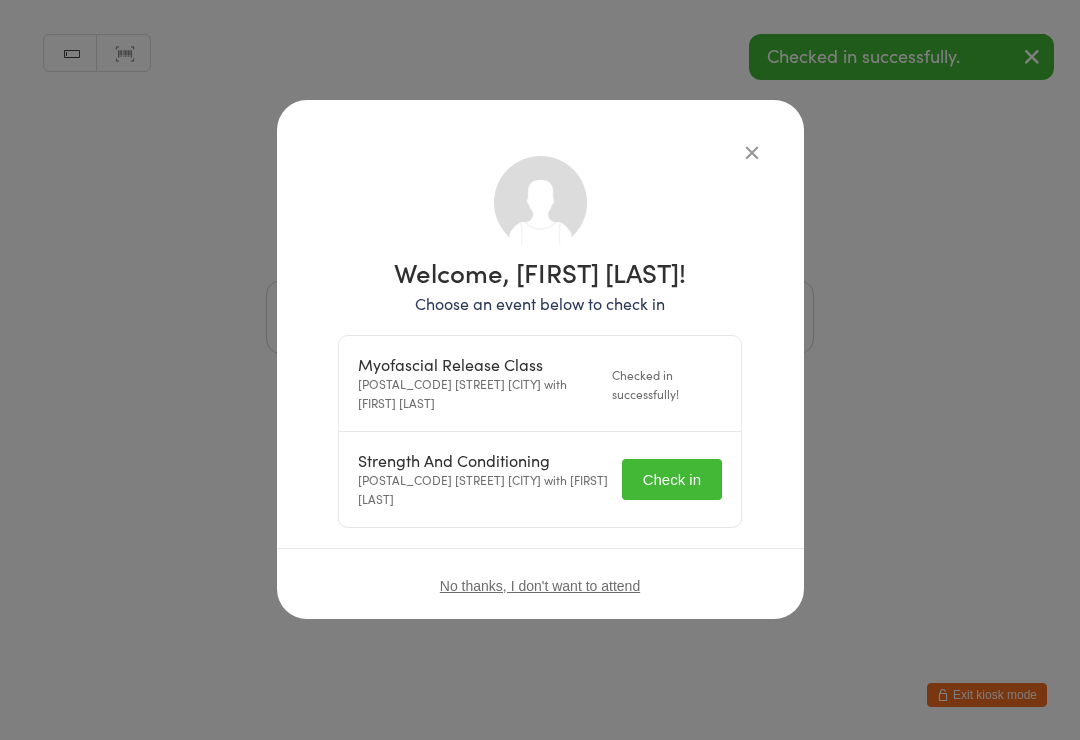 click on "Check in" at bounding box center [672, 479] 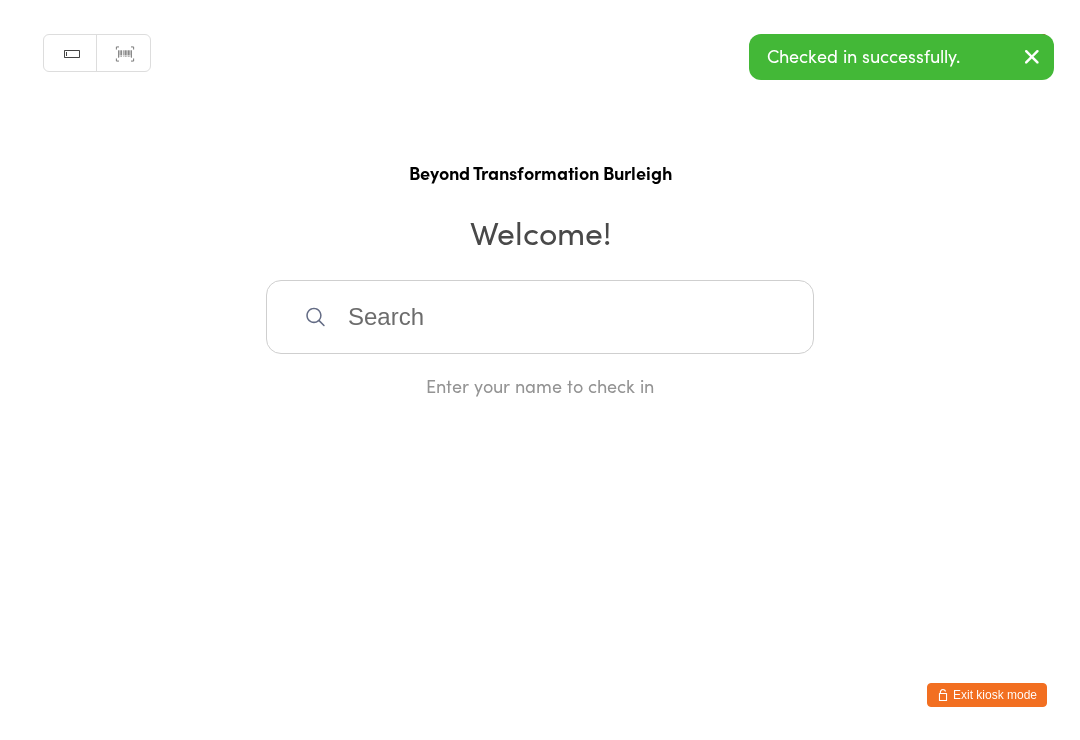 click at bounding box center (540, 317) 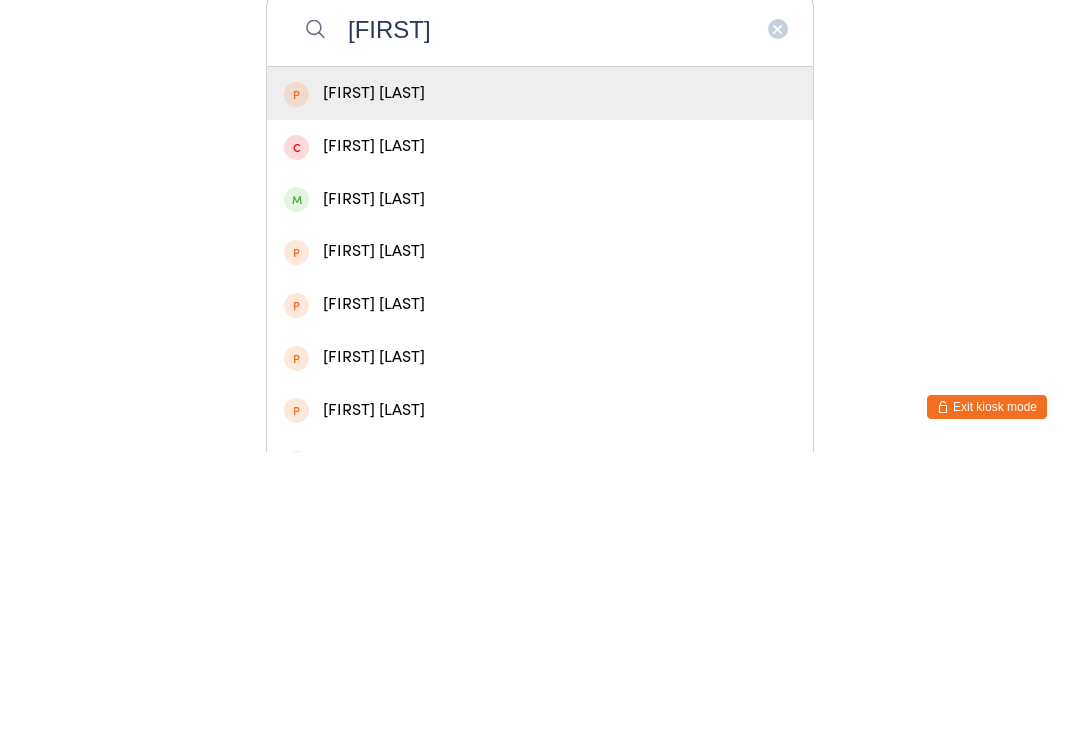 type on "[FIRST]" 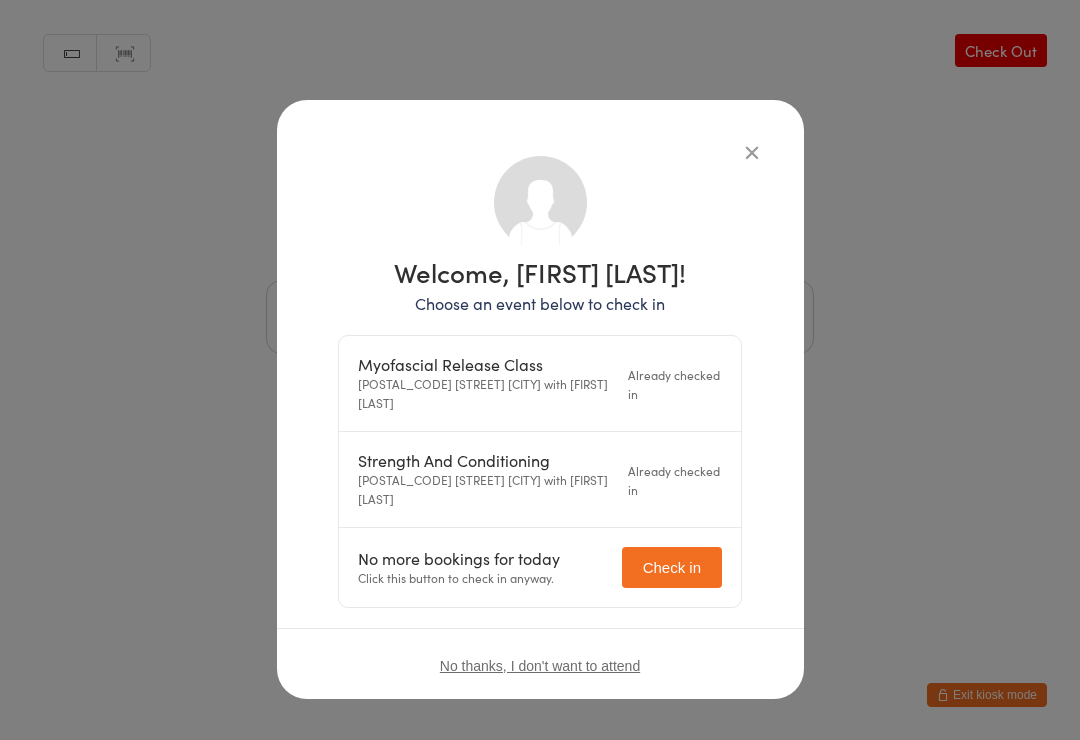 click on "Check in" at bounding box center (672, 567) 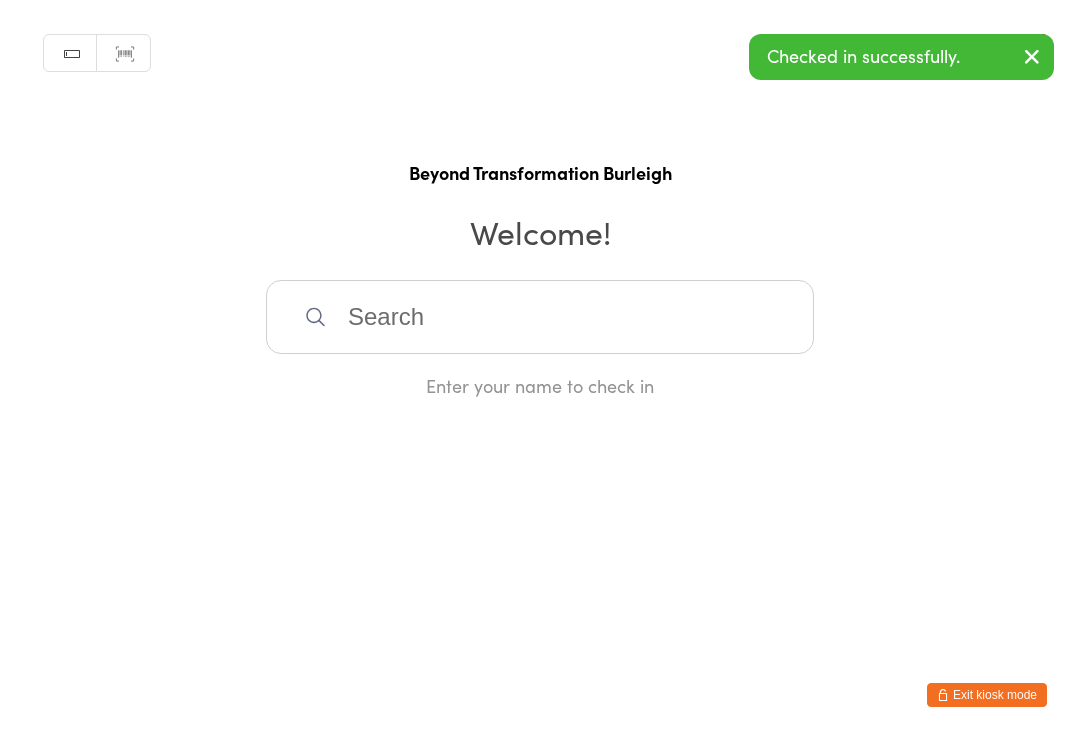 click at bounding box center [540, 317] 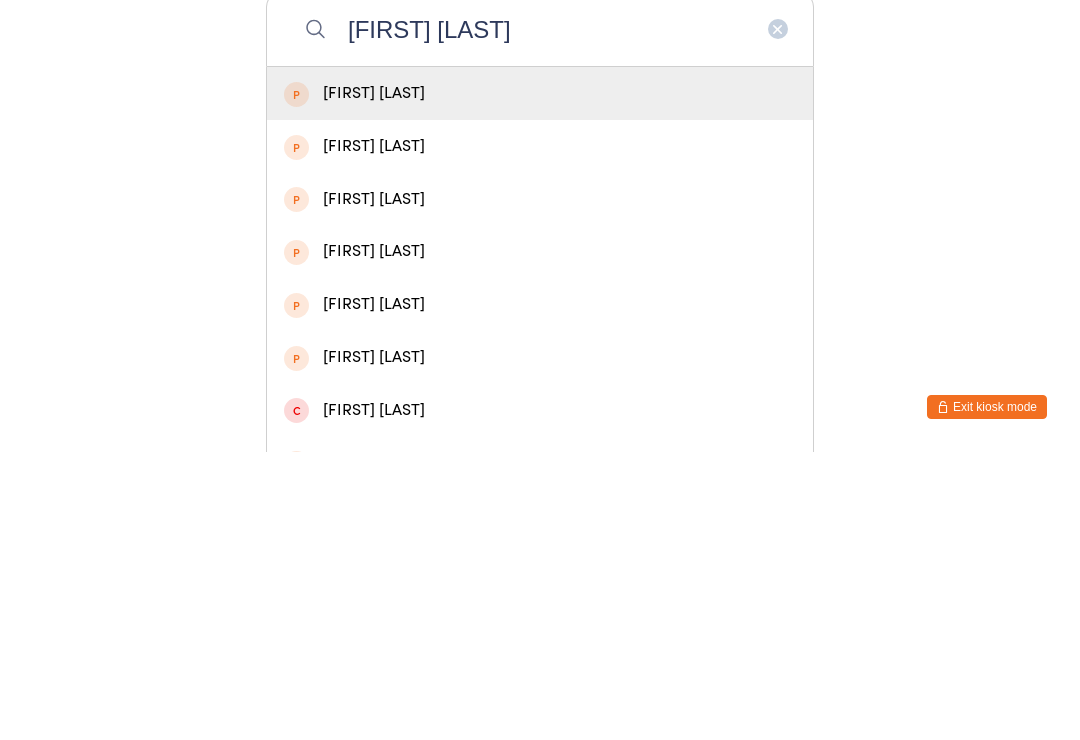 type on "[FIRST] [LAST]" 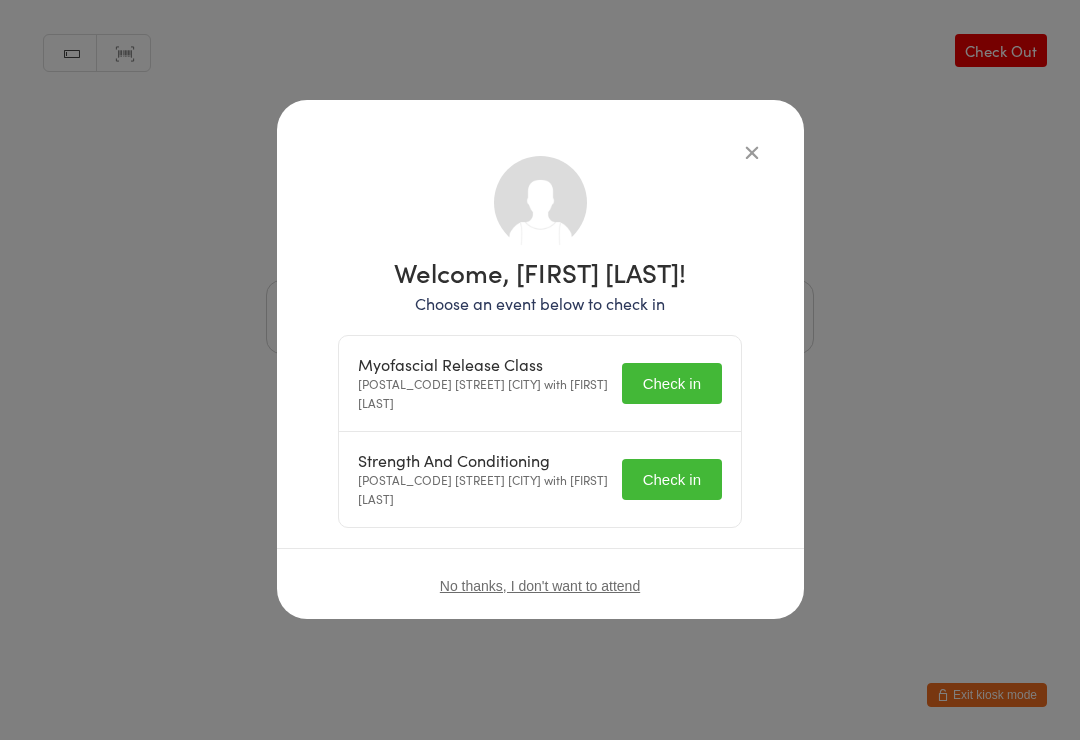 click on "Check in" at bounding box center [672, 383] 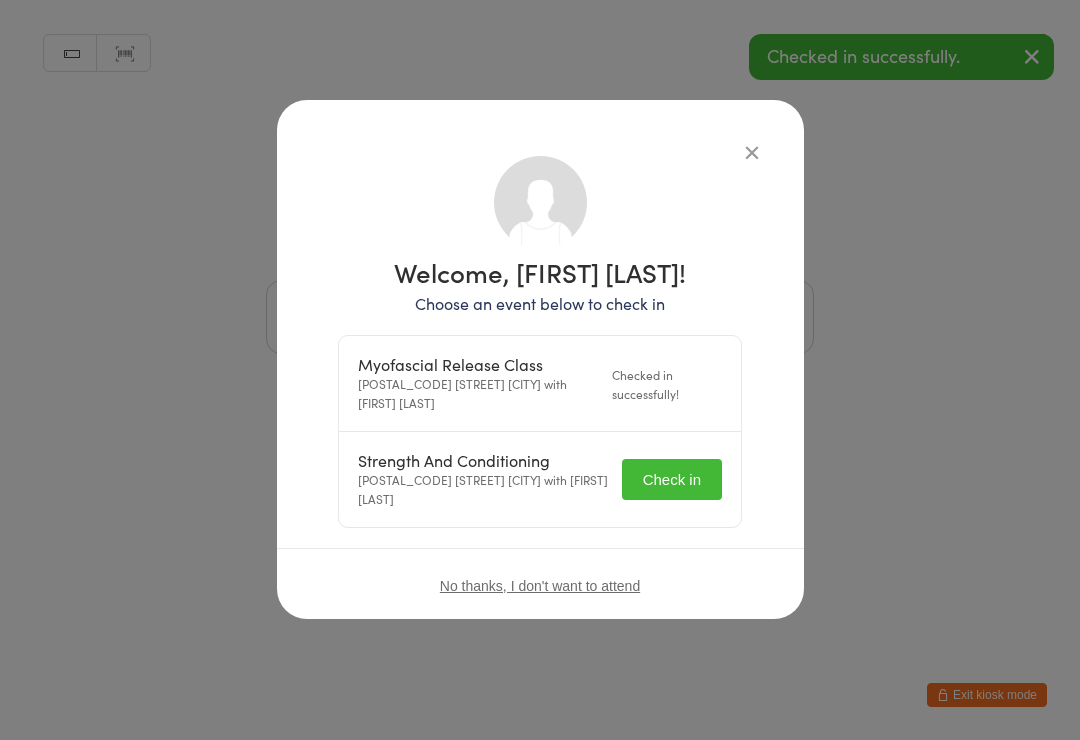 click on "Check in" at bounding box center (672, 479) 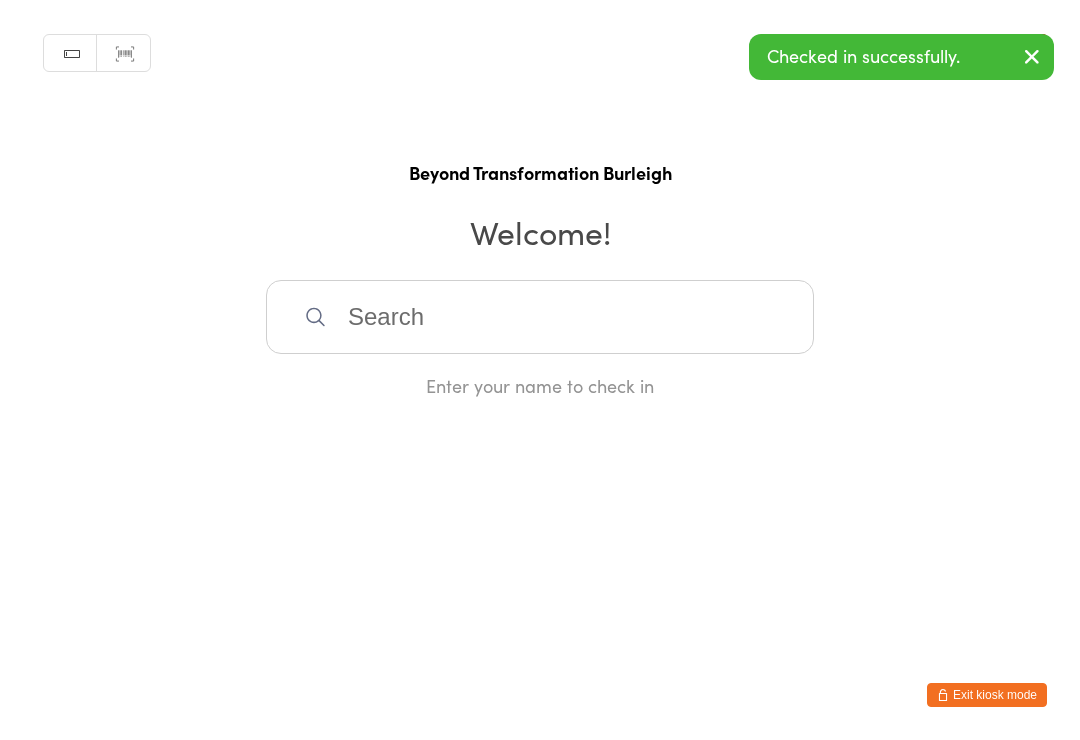 click at bounding box center (540, 317) 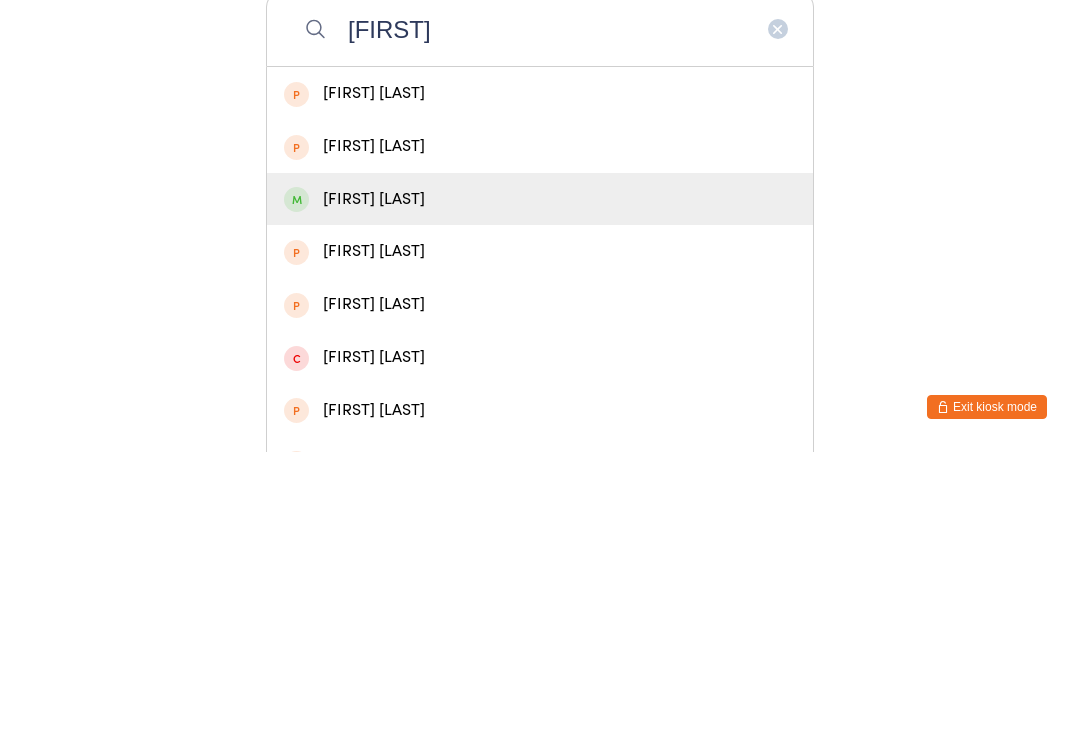 type on "[FIRST]" 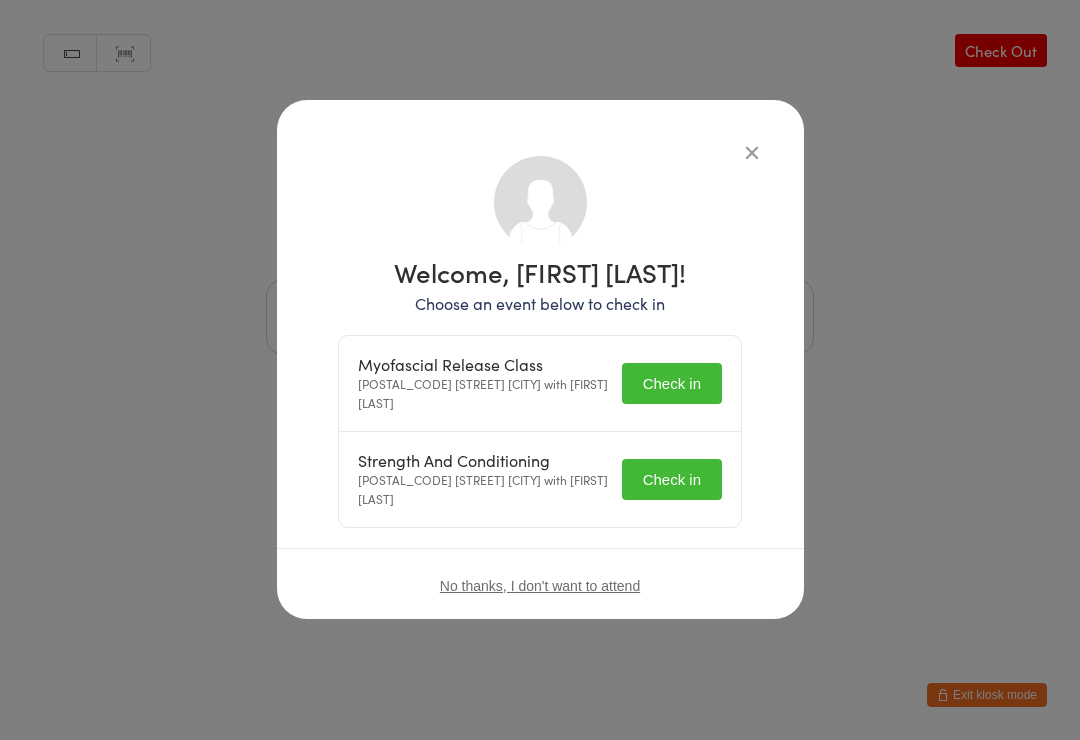 click on "Check in" at bounding box center (672, 383) 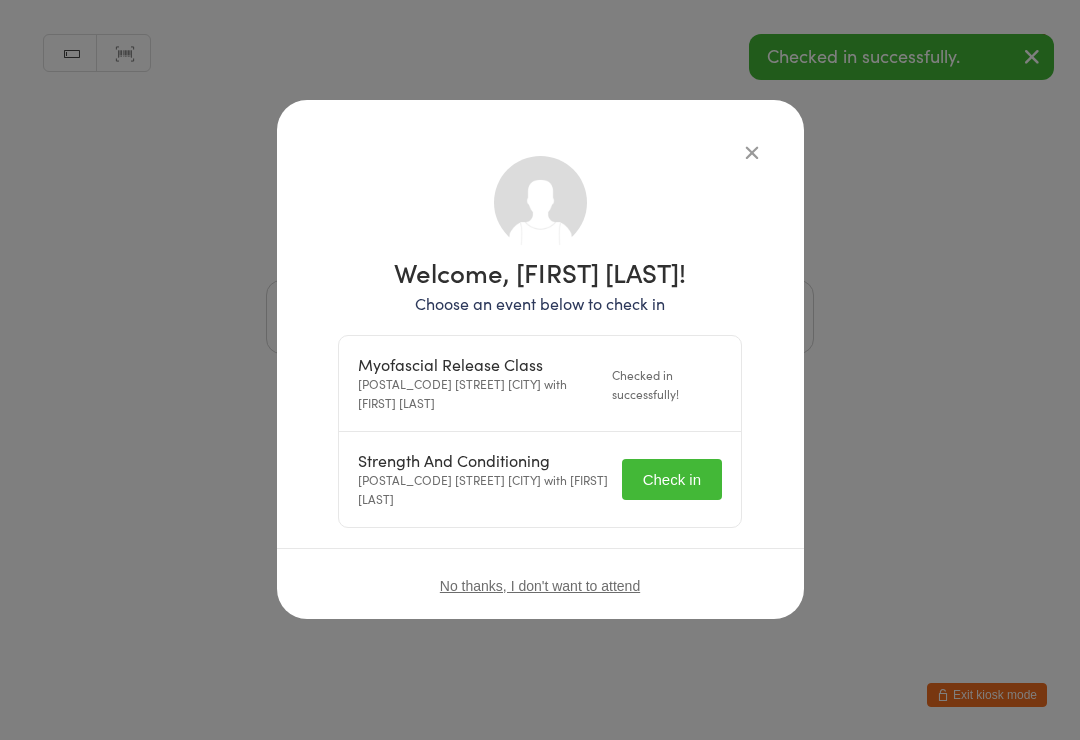 click on "Check in" at bounding box center [672, 479] 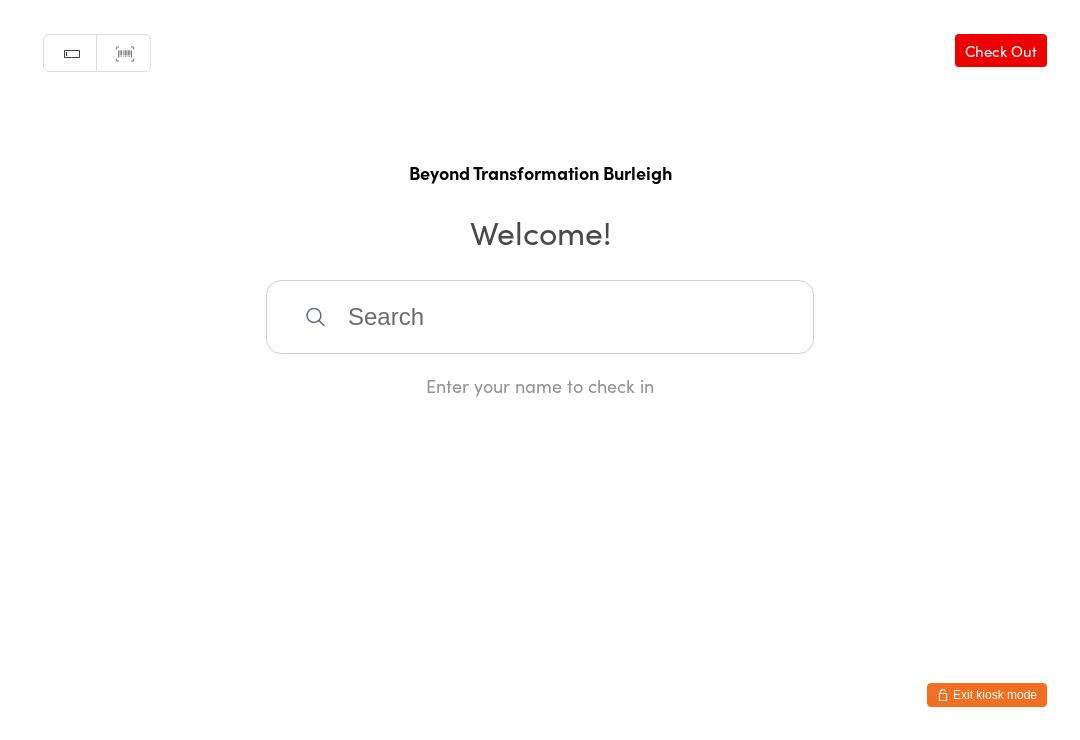click at bounding box center [540, 317] 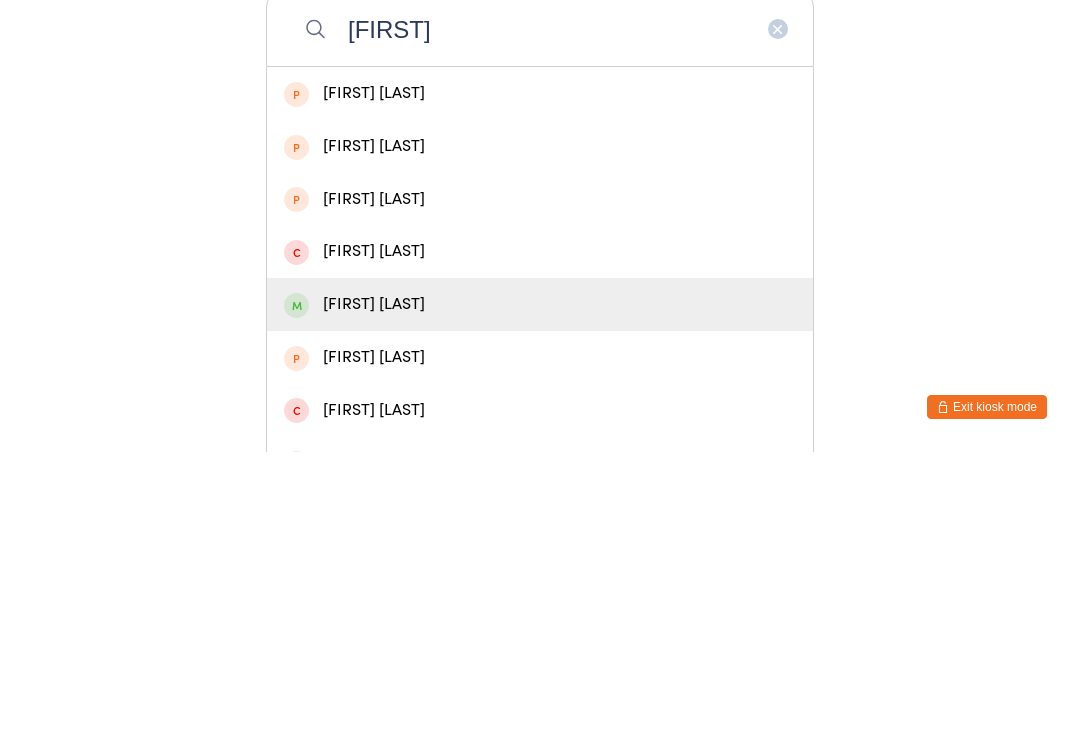 type on "[FIRST]" 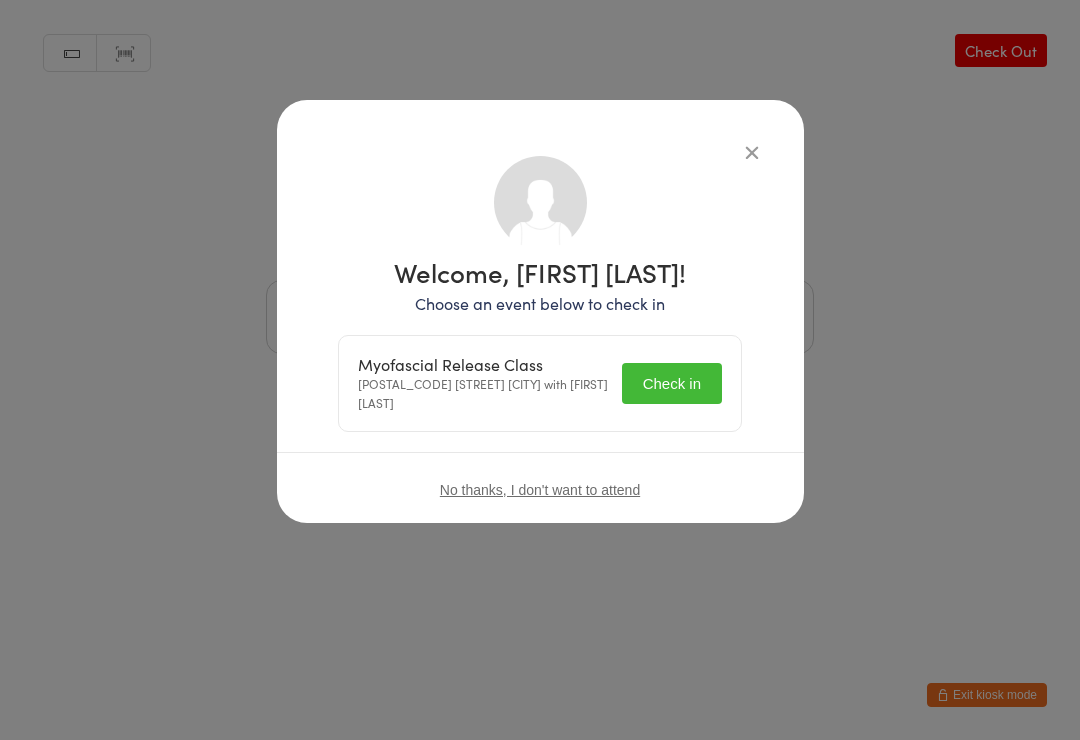 click on "Check in" at bounding box center (672, 383) 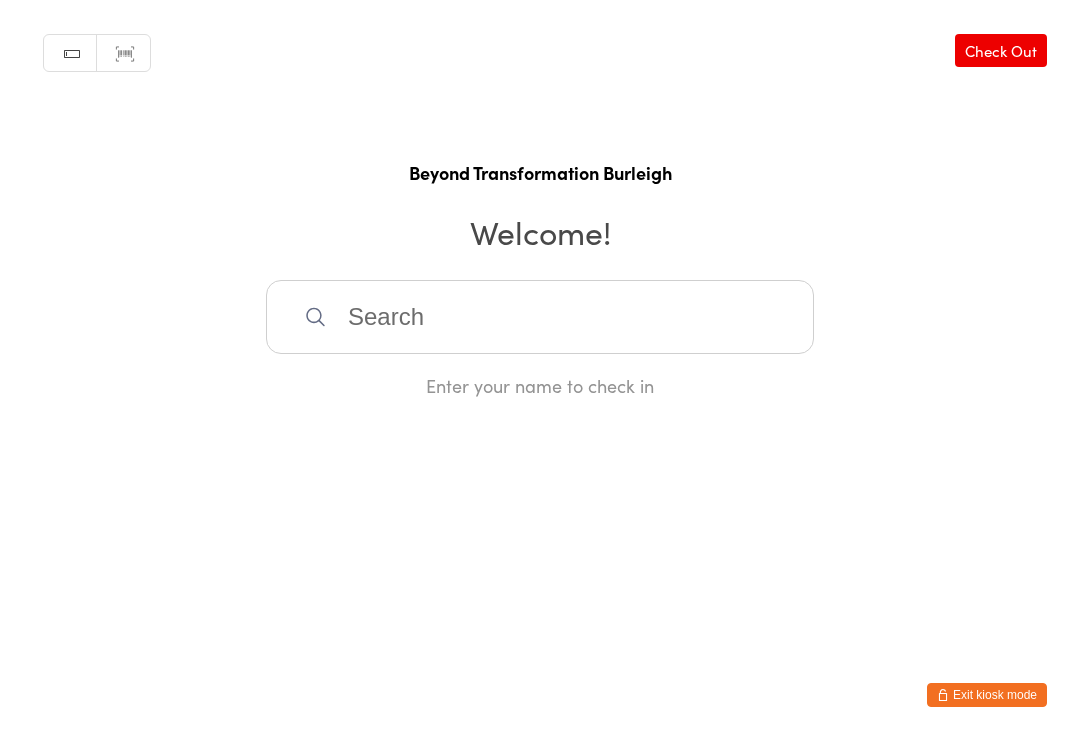 click at bounding box center [540, 317] 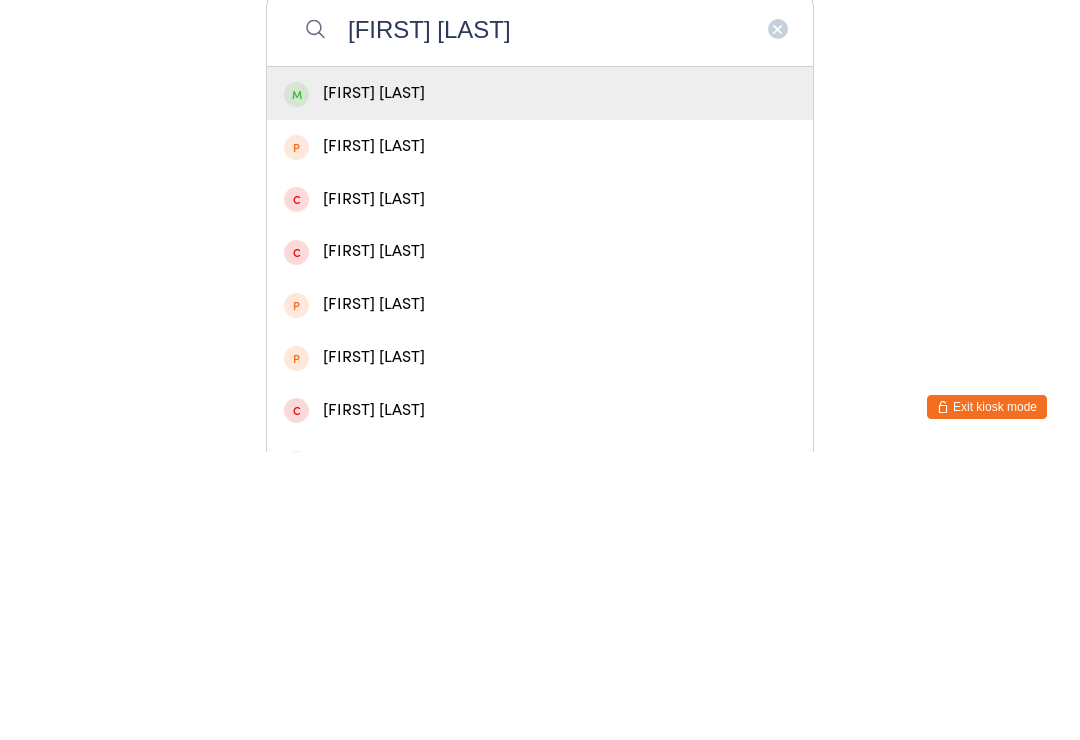 type on "[FIRST] [LAST]" 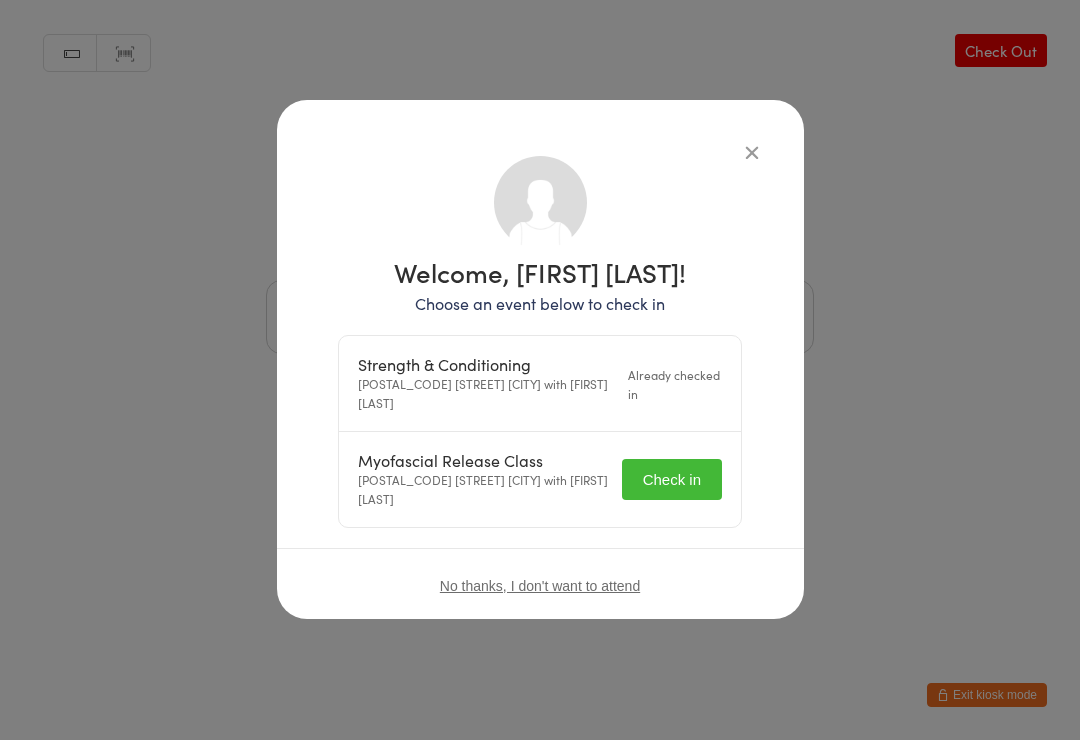 click on "Check in" at bounding box center [672, 479] 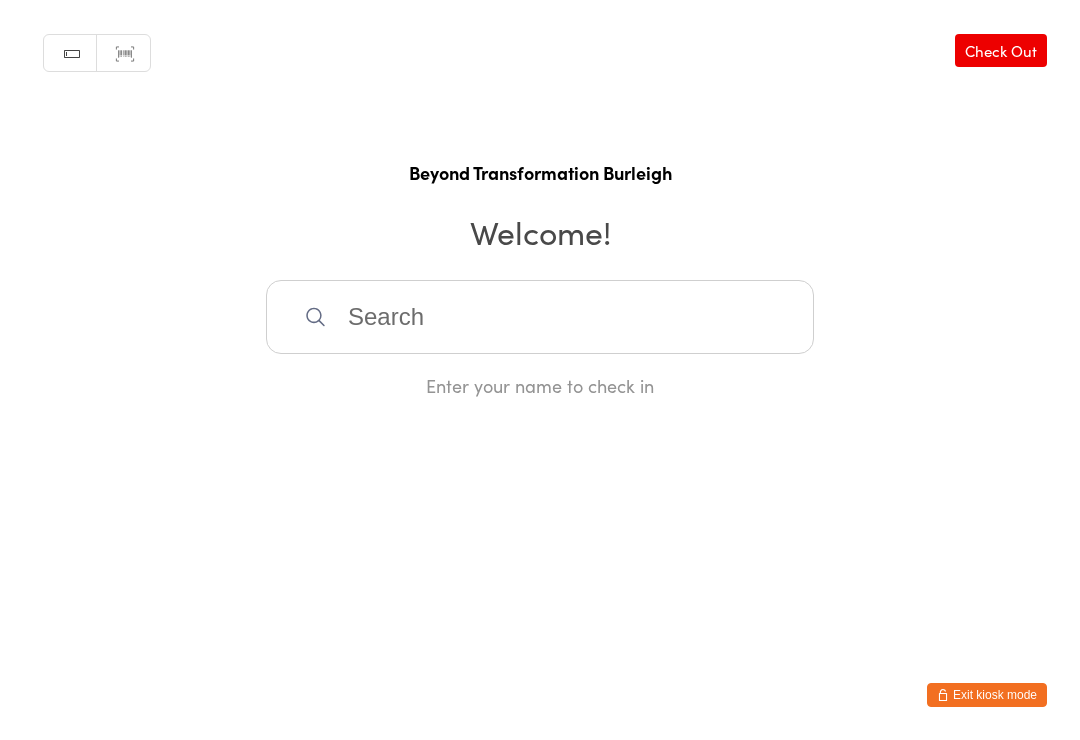 click at bounding box center (540, 317) 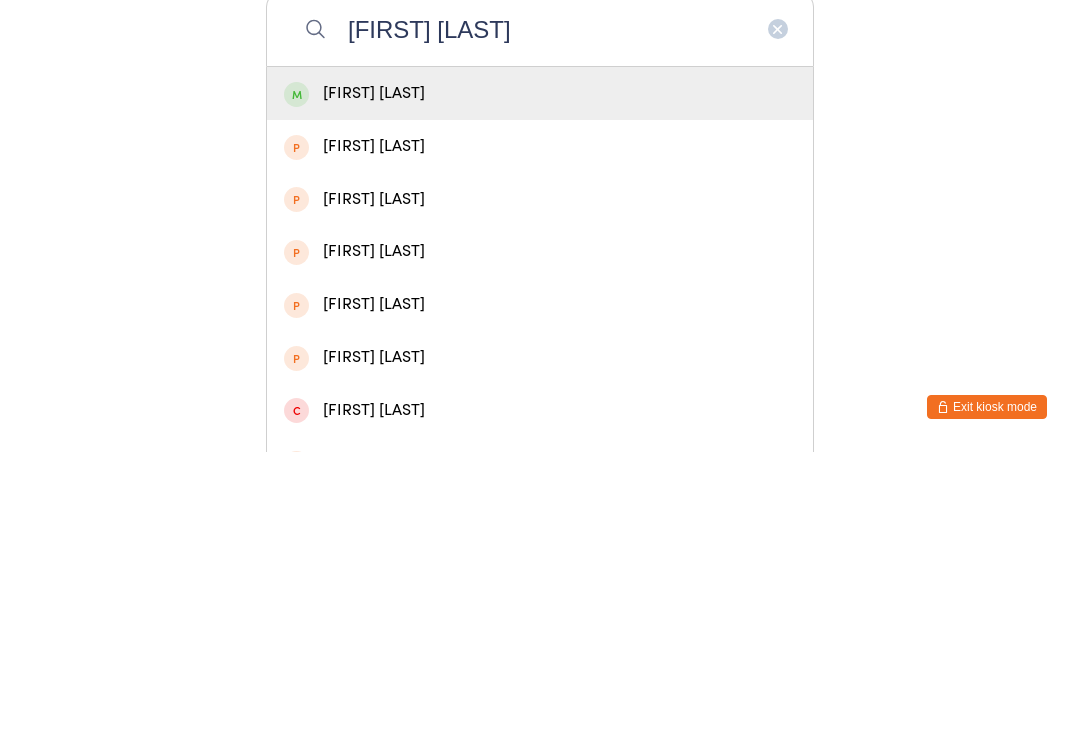 type on "[FIRST] [LAST]" 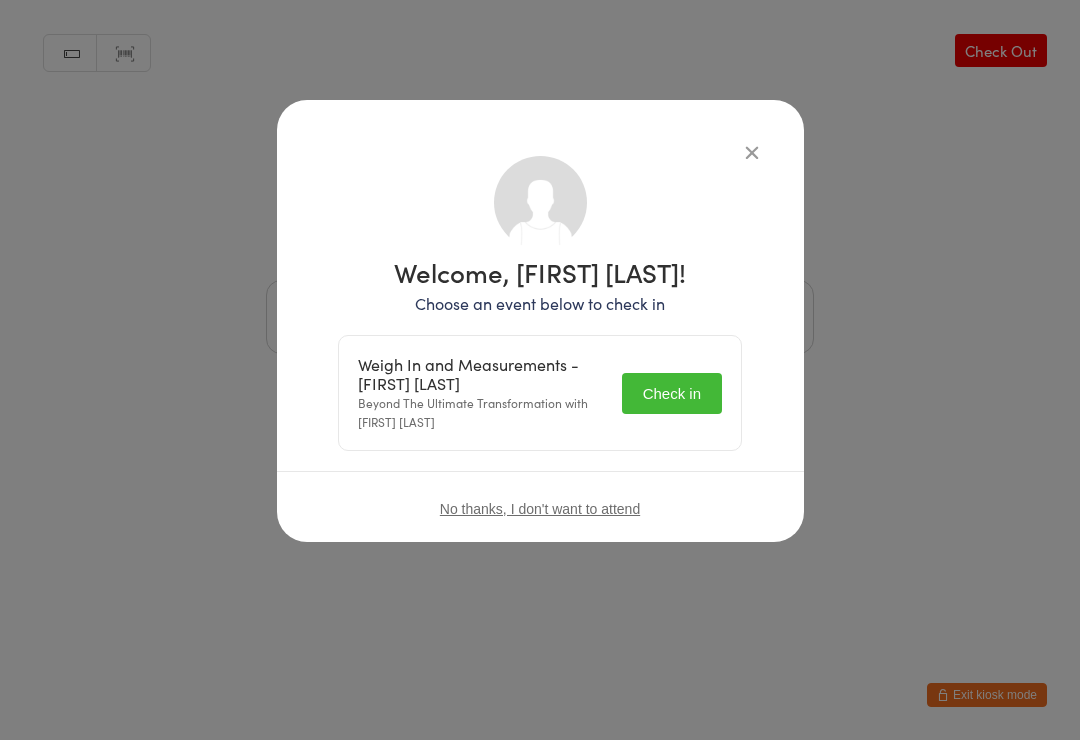 click on "Check in" at bounding box center [672, 393] 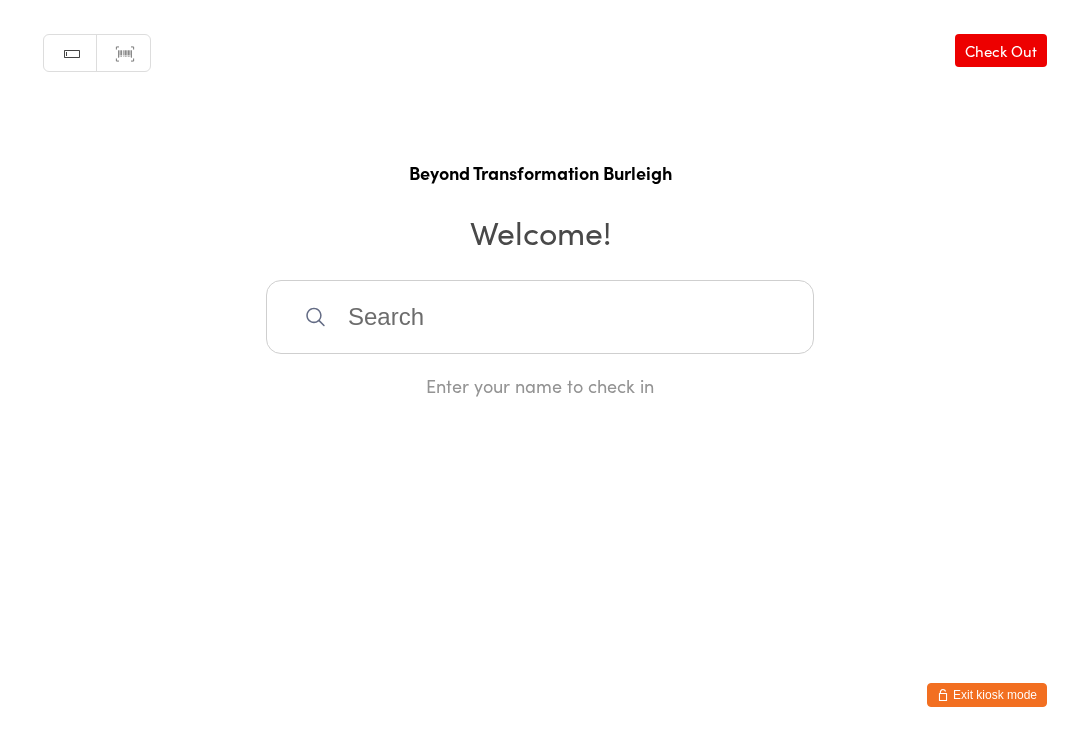 click at bounding box center [540, 317] 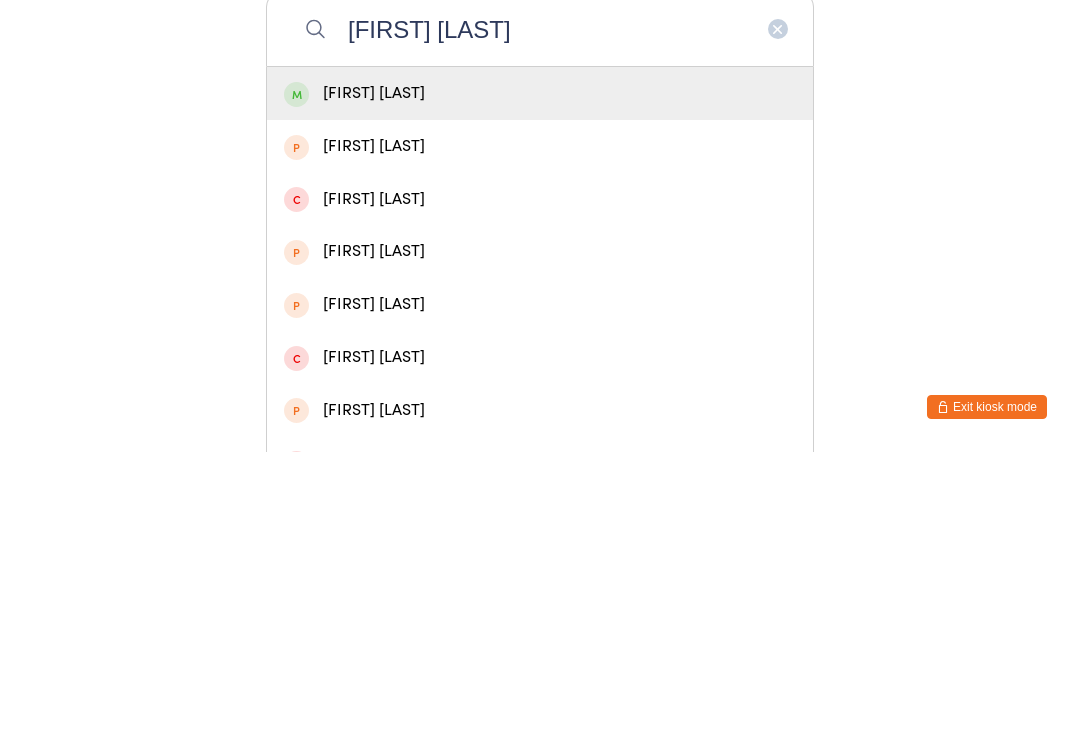 type on "[FIRST] [LAST]" 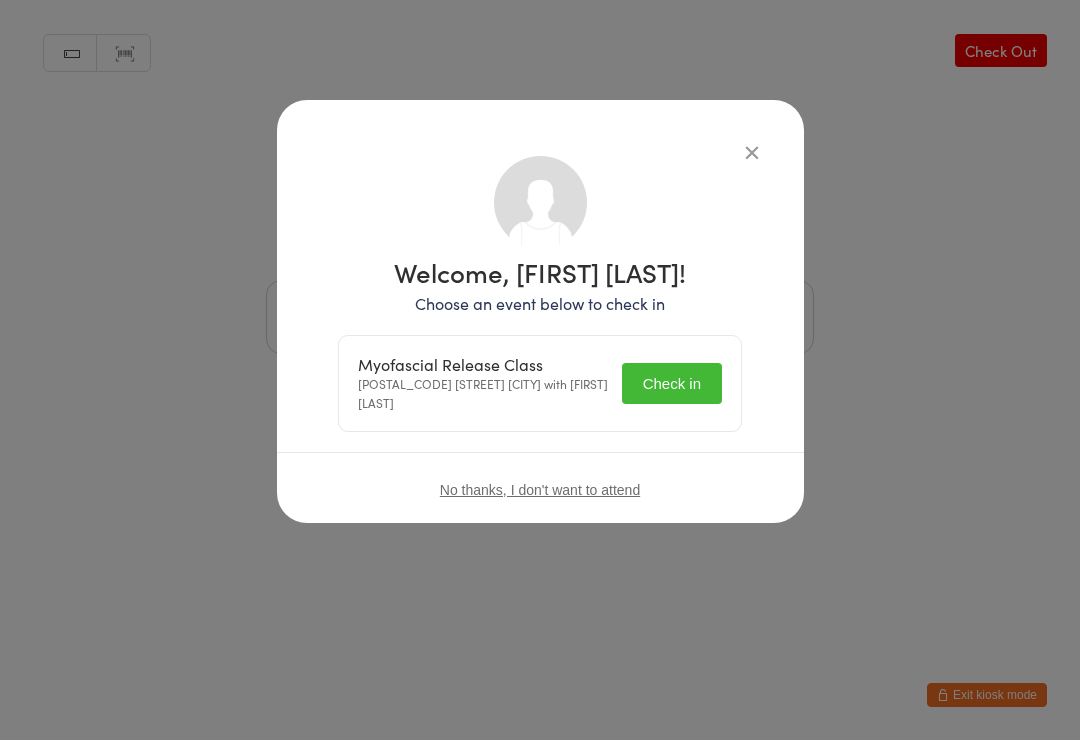 click on "Check in" at bounding box center (672, 383) 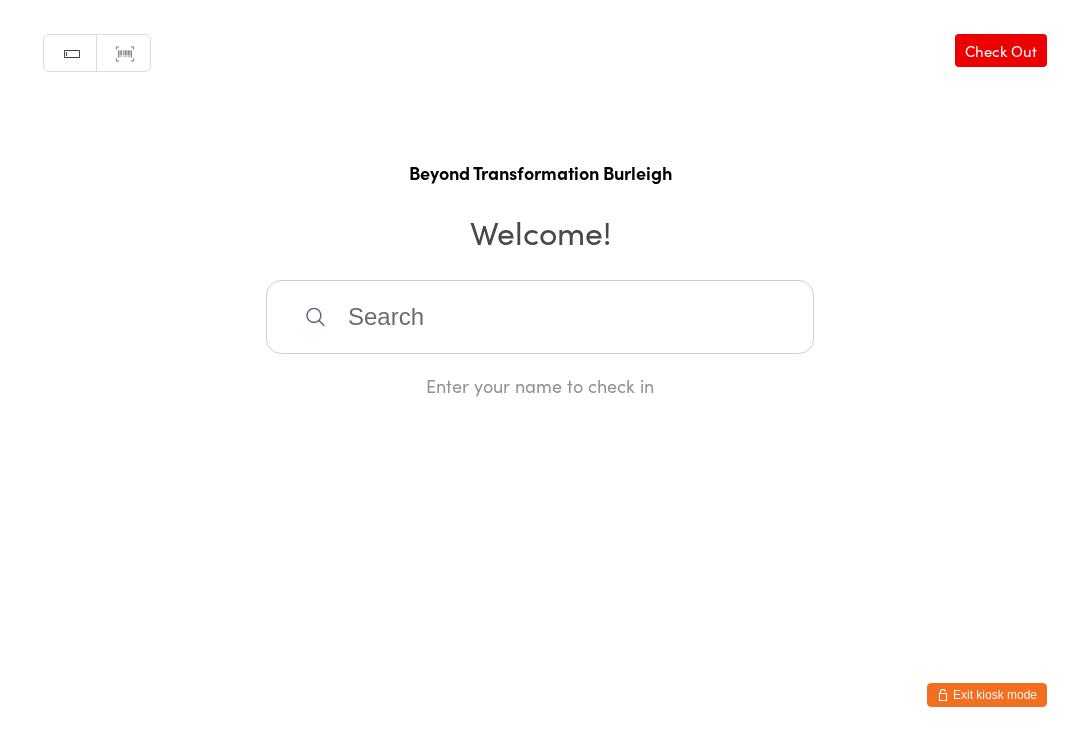 click at bounding box center [540, 317] 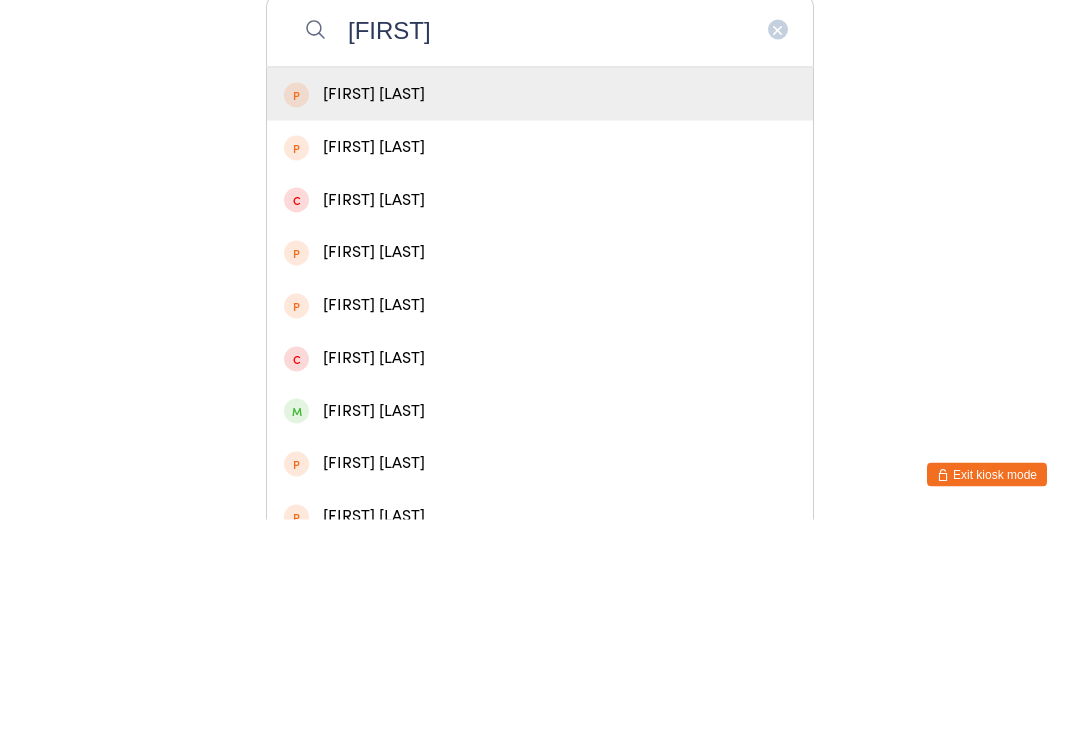 scroll, scrollTop: 68, scrollLeft: 0, axis: vertical 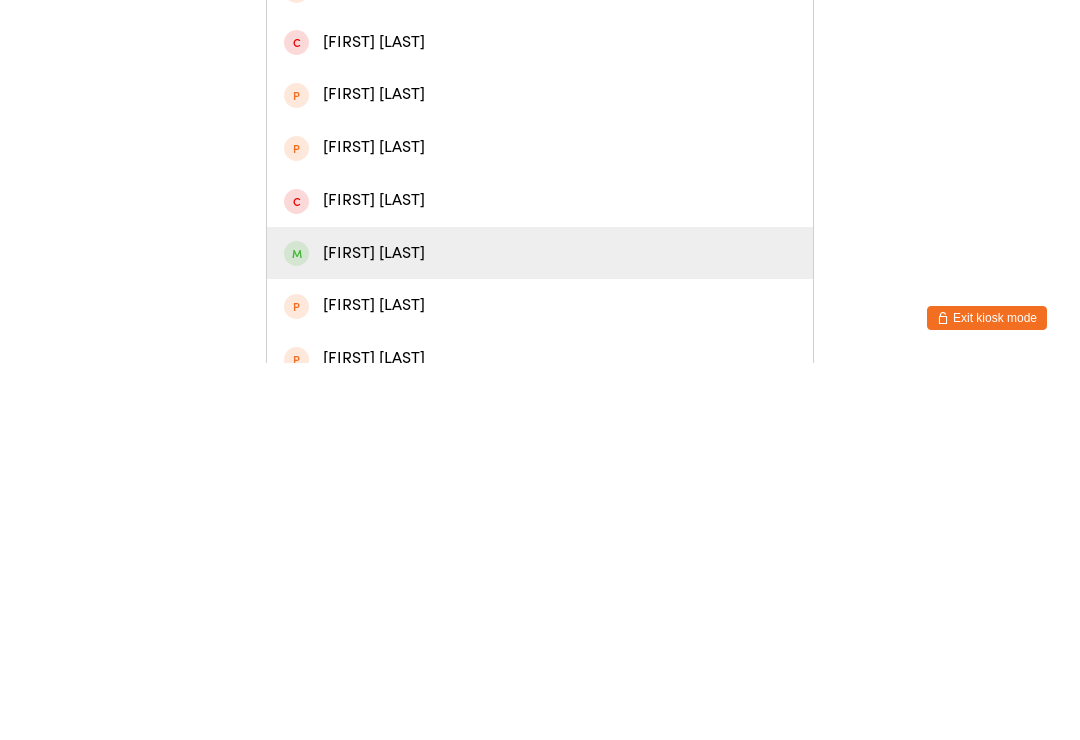 type on "[FIRST]" 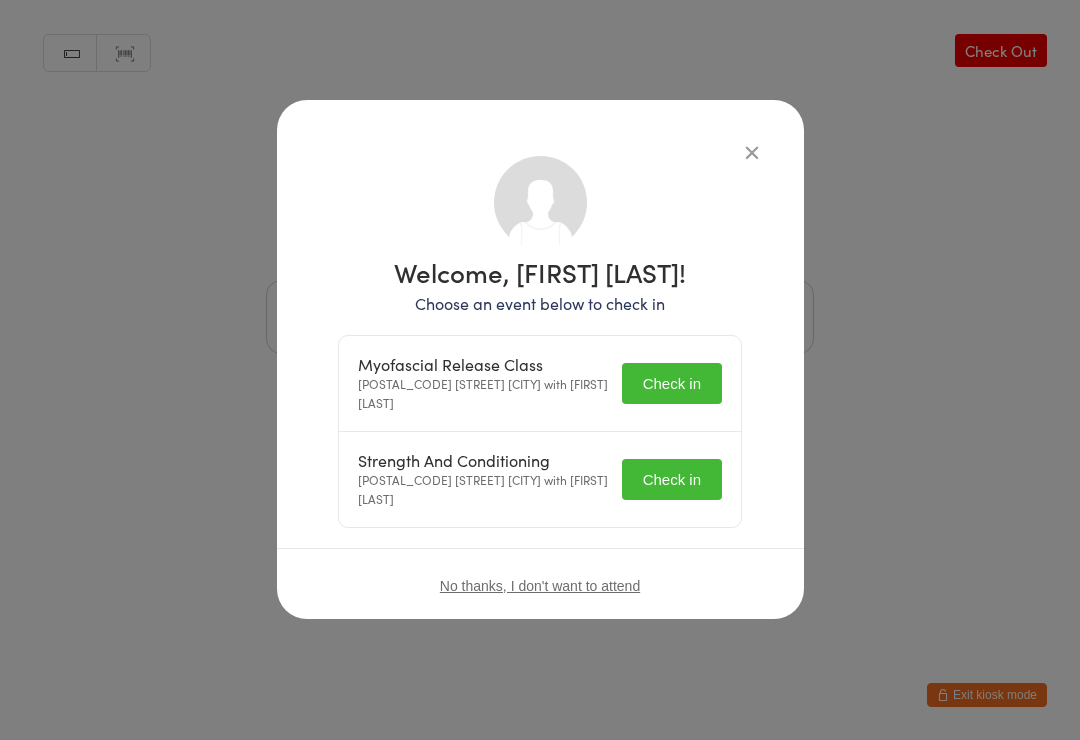 click on "Check in" at bounding box center (672, 383) 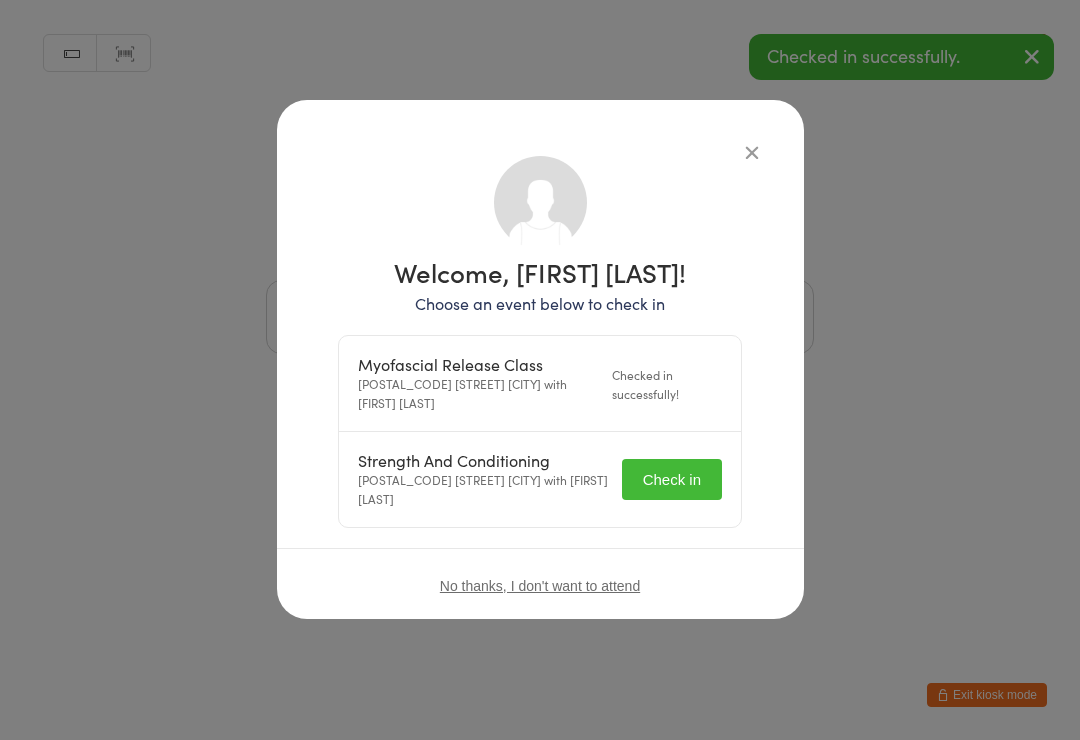 click on "Check in" at bounding box center (672, 479) 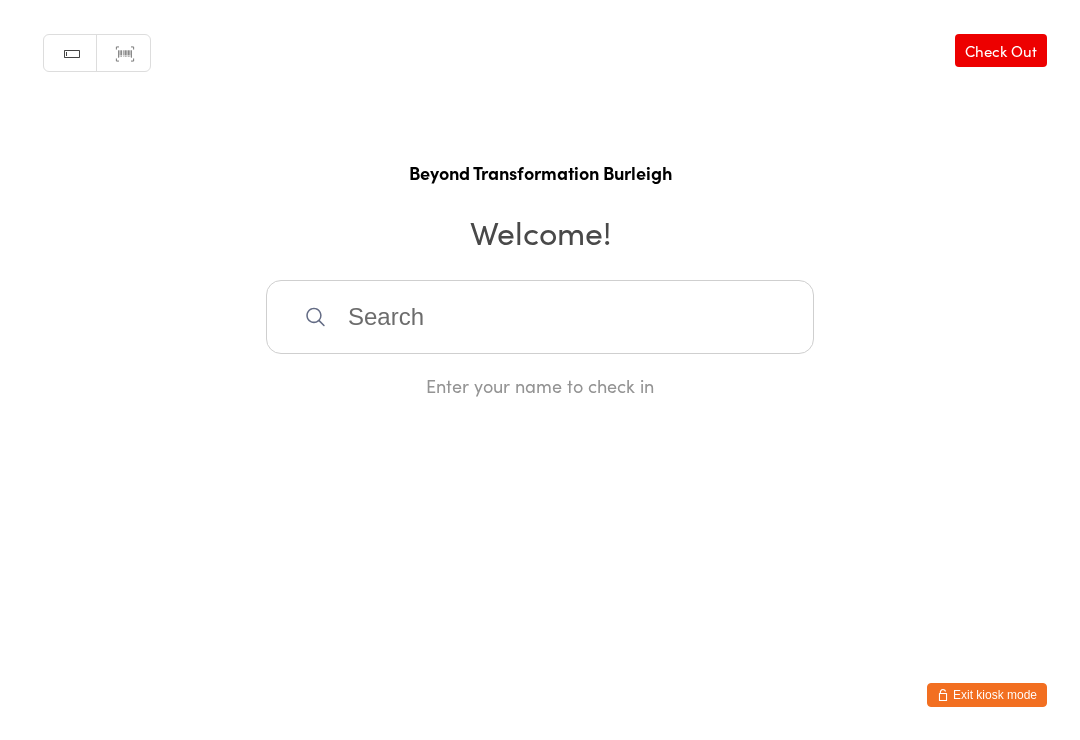 click at bounding box center [540, 317] 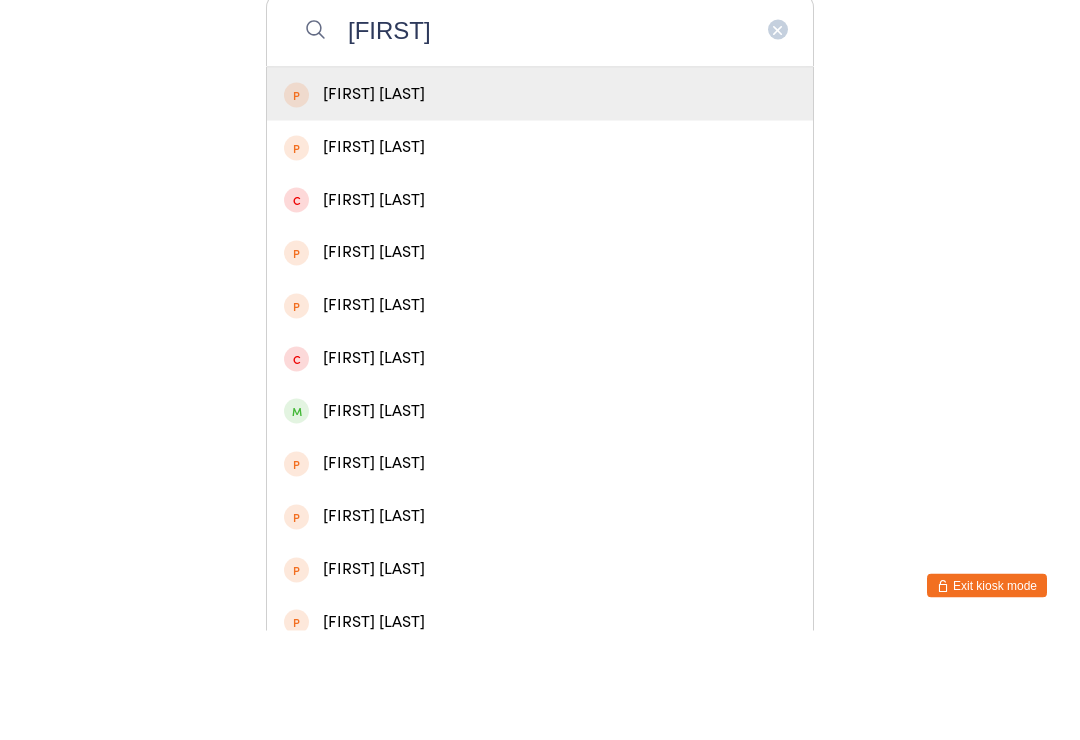 scroll, scrollTop: 207, scrollLeft: 0, axis: vertical 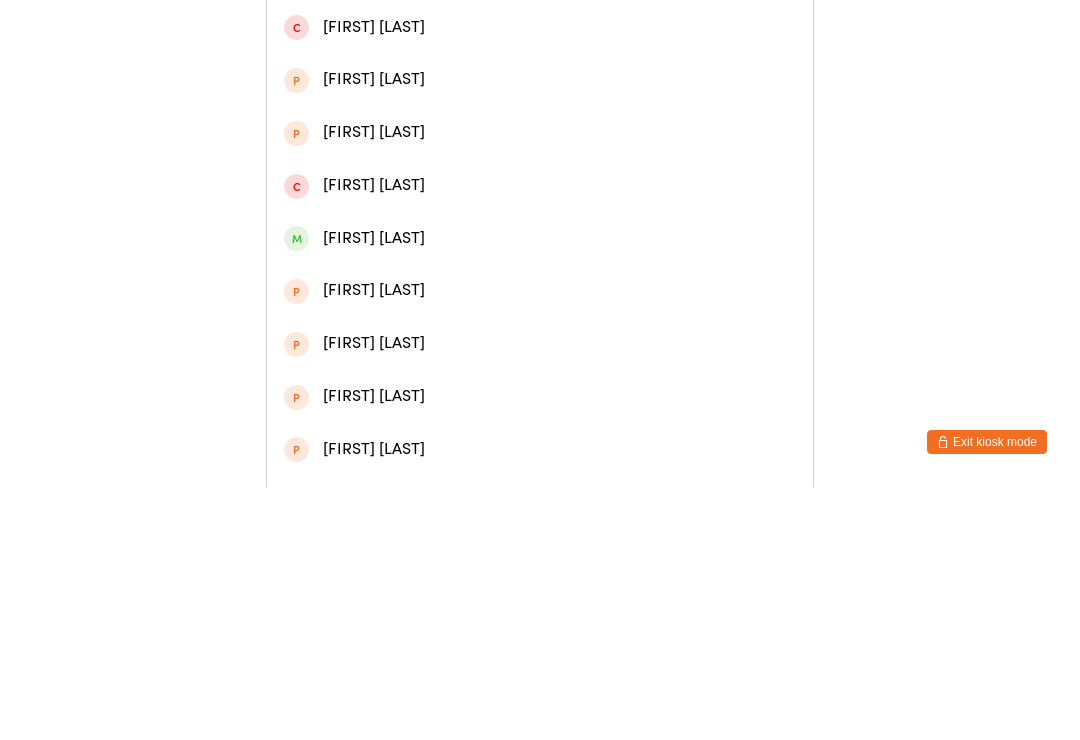 type on "[FIRST]" 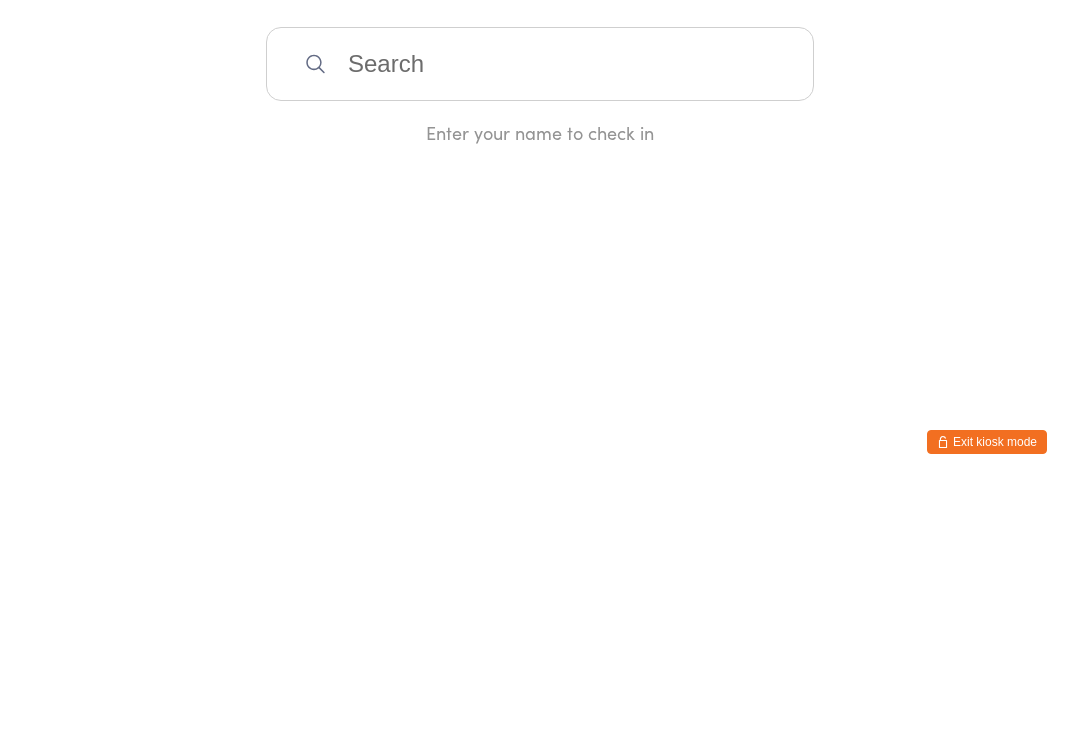 scroll, scrollTop: 0, scrollLeft: 0, axis: both 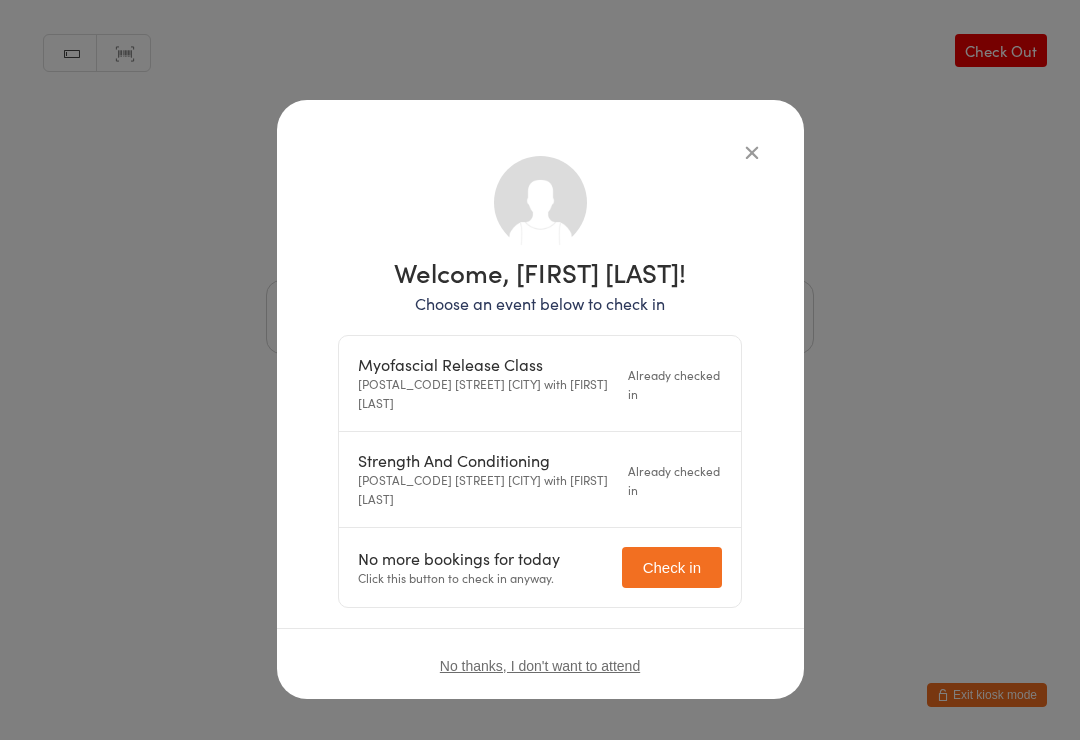 click on "Welcome, [FIRST] [LAST]! Choose an event below to check in Myofascial Release Class [POSTAL_CODE] [STREET] [CITY] with [FIRST] [LAST] Already checked in Strength And Conditioning [POSTAL_CODE] [STREET] [CITY] with [FIRST] [LAST] Already checked in No more bookings for today Click this button to check in anyway. Check in No thanks, I don't want to attend" at bounding box center [540, 370] 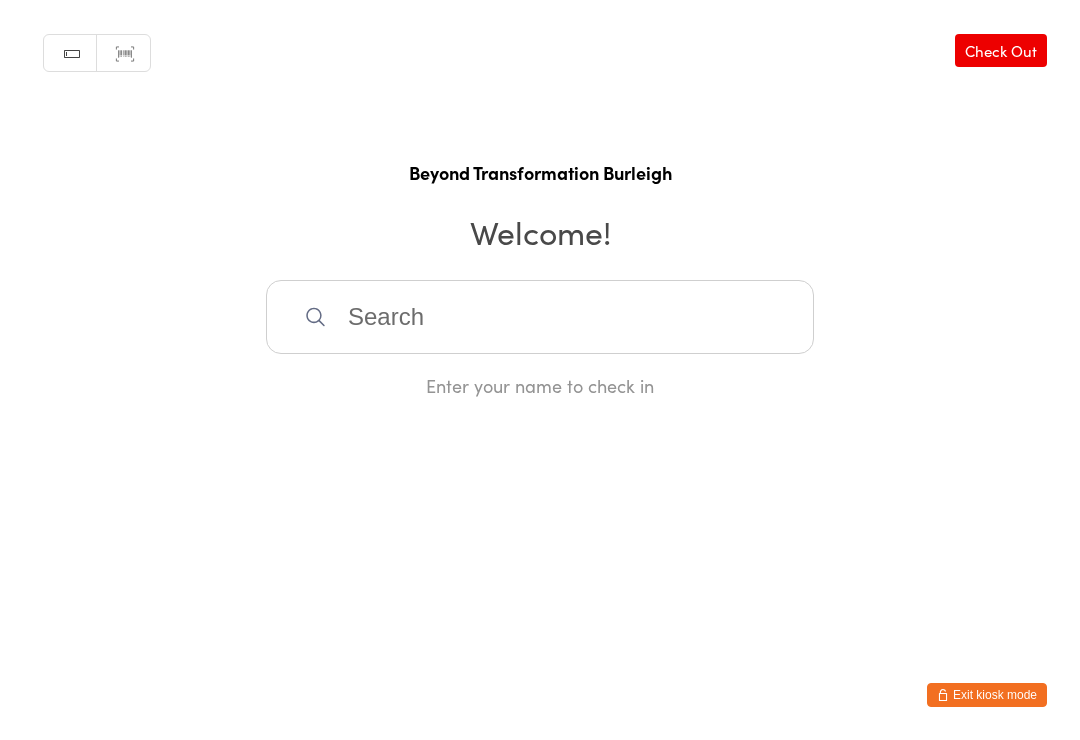 click at bounding box center (540, 317) 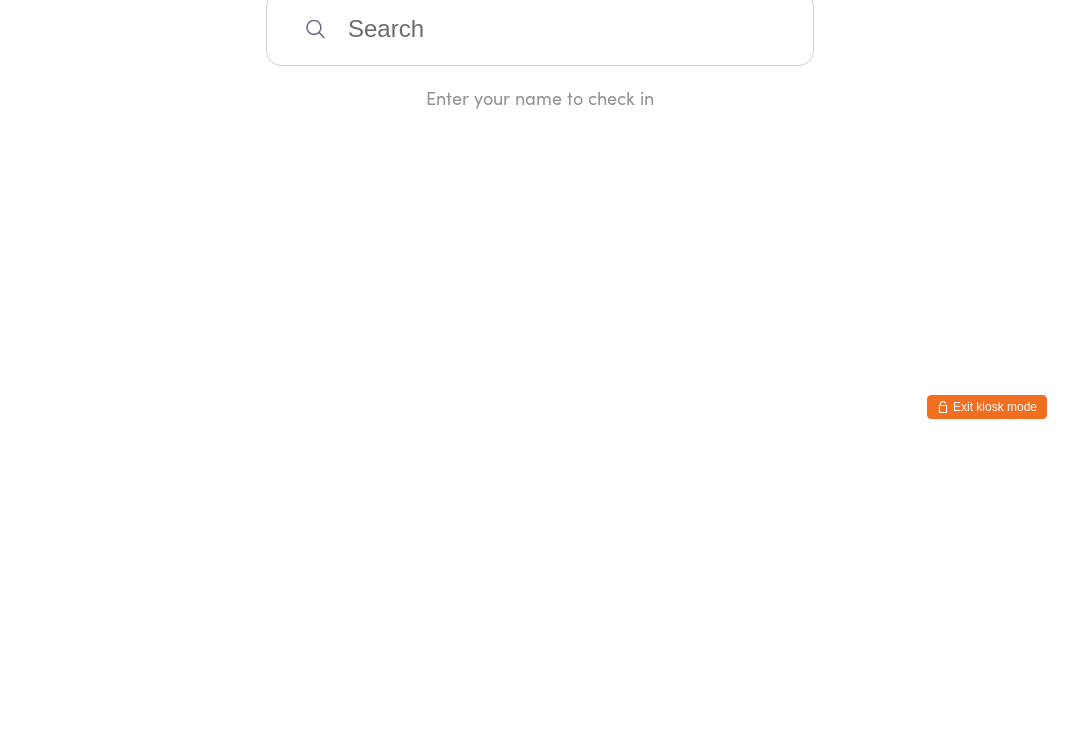 type on "Z" 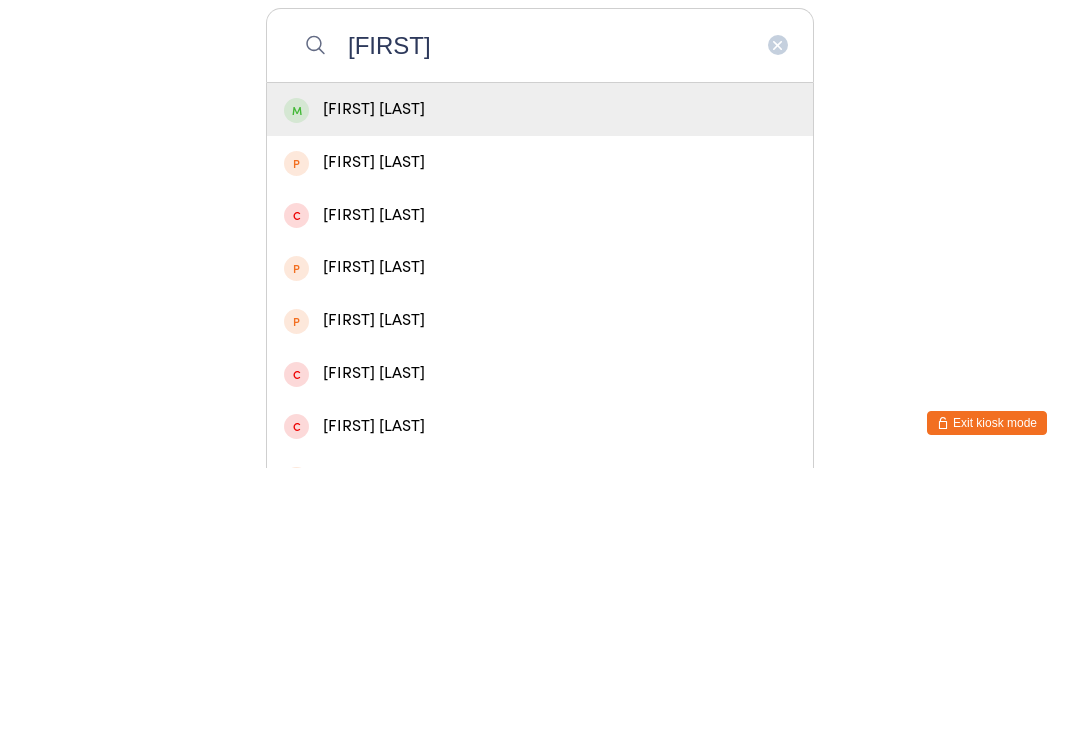 type on "[FIRST]" 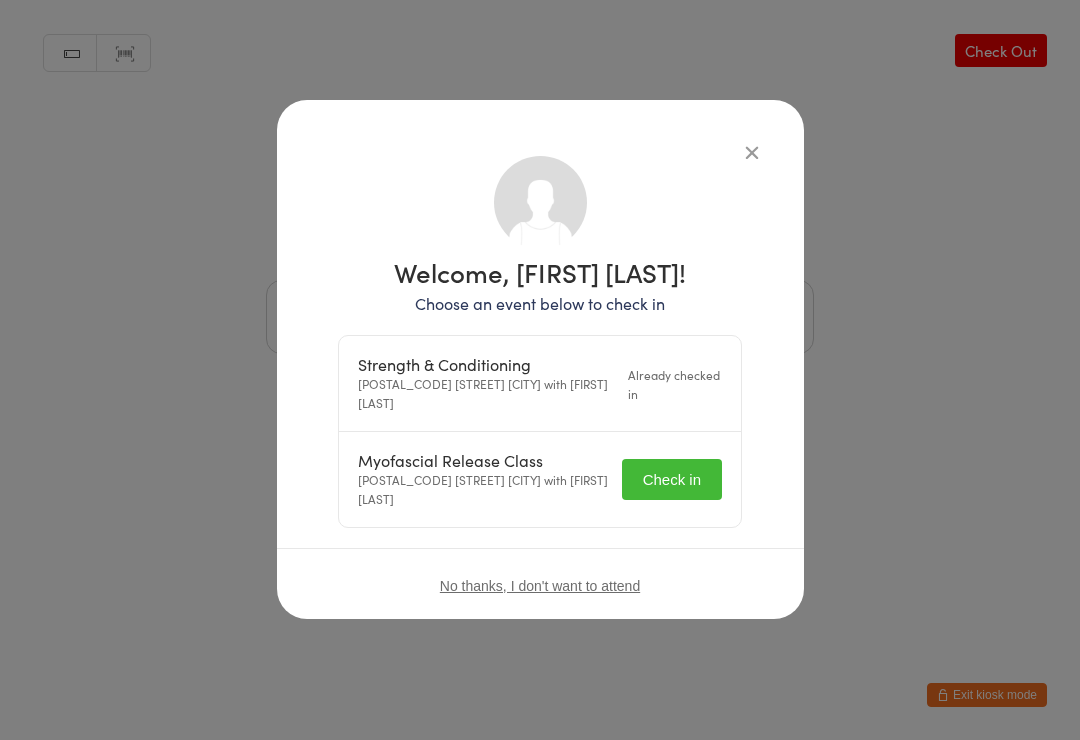 click on "Myofascial Release Class [POSTAL_CODE] [STREET] [CITY] with [FIRST] [LAST] Check in" at bounding box center [540, 479] 